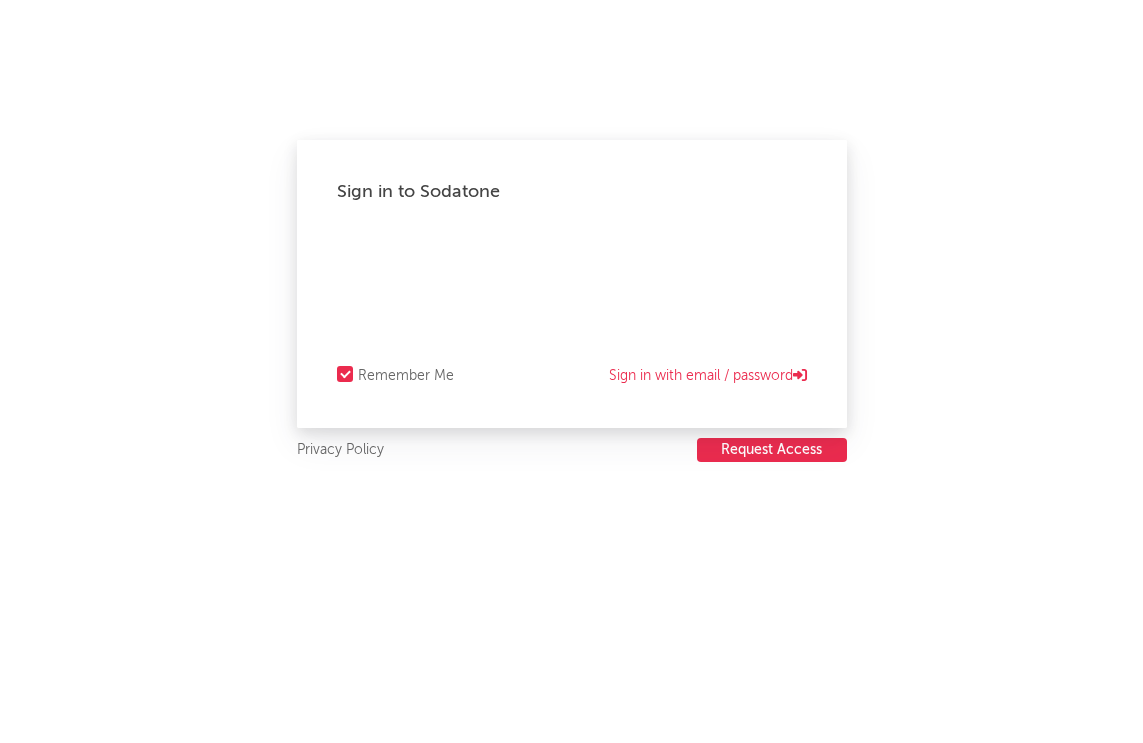 scroll, scrollTop: 0, scrollLeft: 0, axis: both 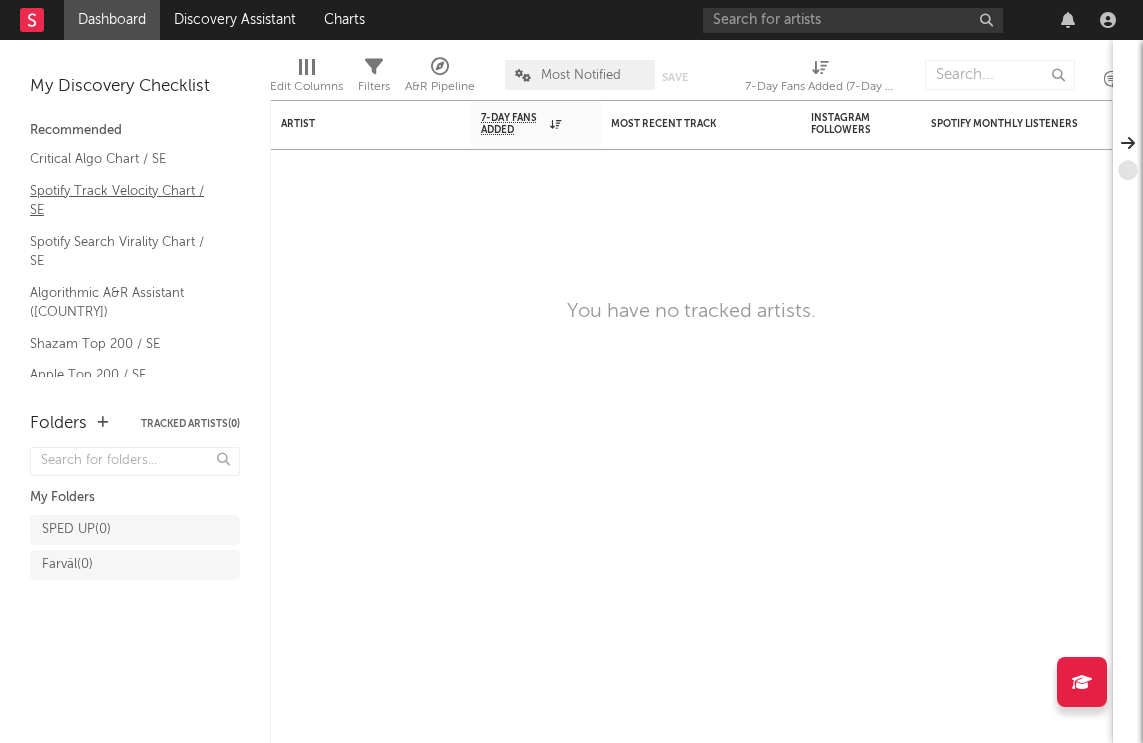 click on "Spotify Track Velocity Chart / SE" at bounding box center (125, 200) 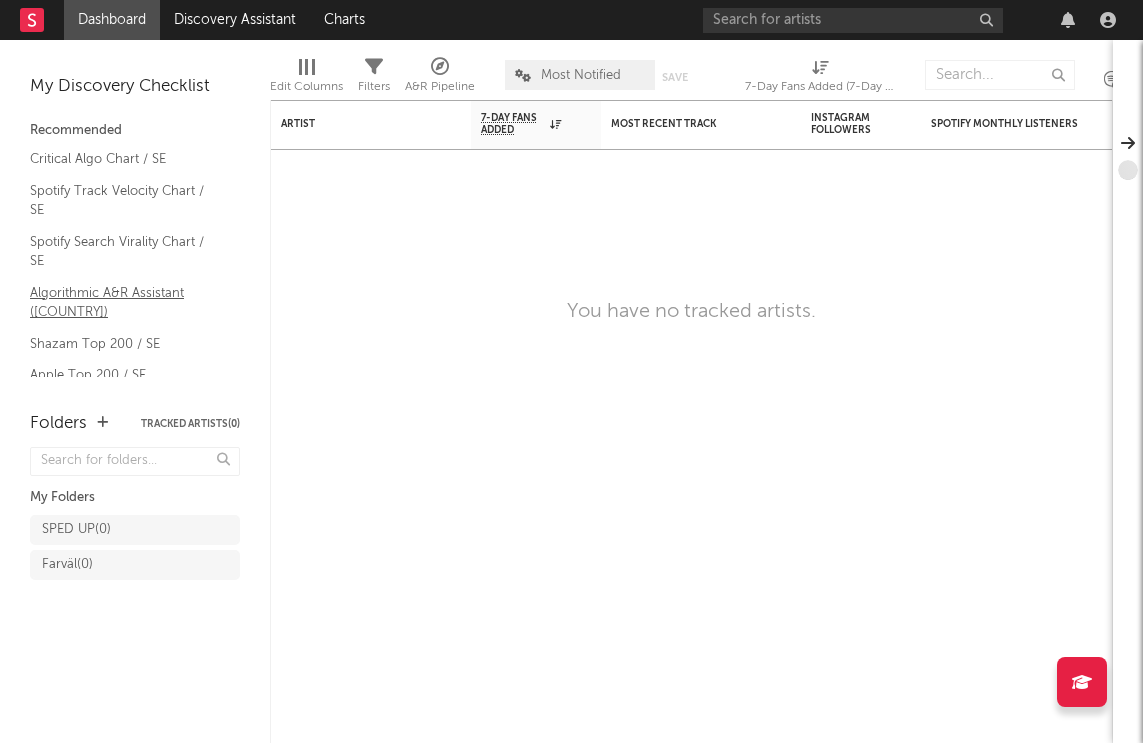 click on "Algorithmic A&R Assistant (Sweden)" at bounding box center (125, 302) 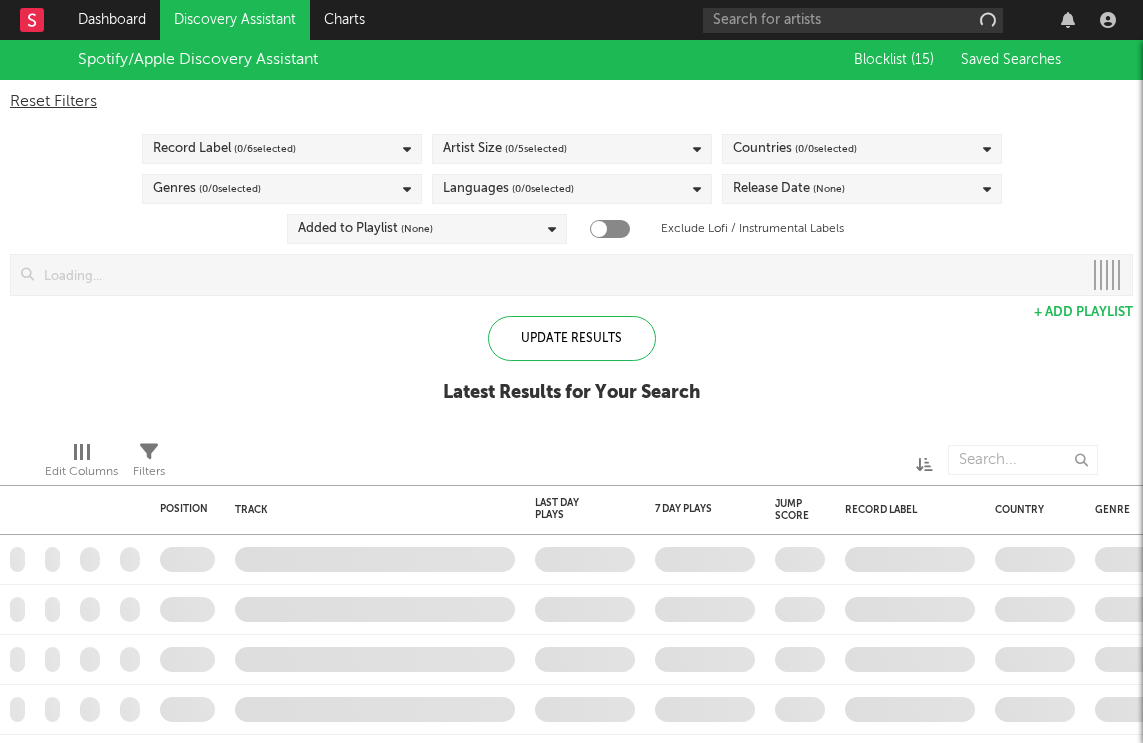 checkbox on "true" 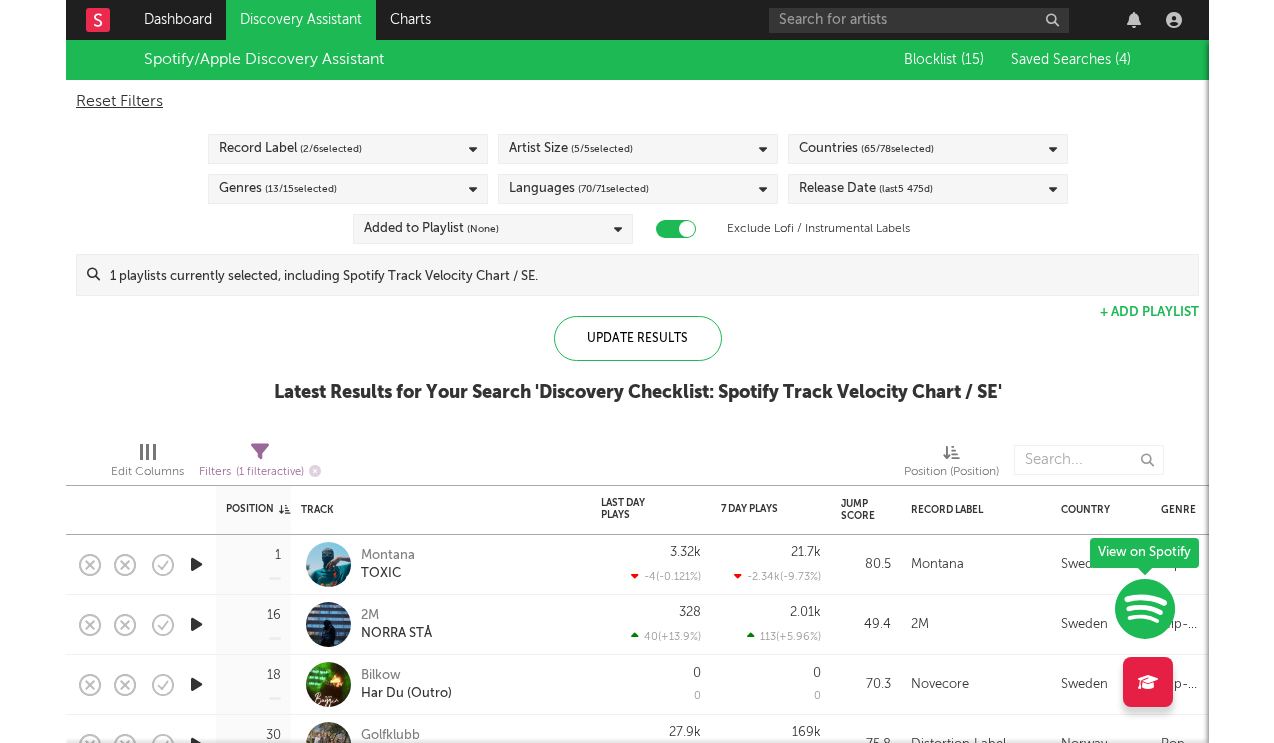 scroll, scrollTop: 0, scrollLeft: 0, axis: both 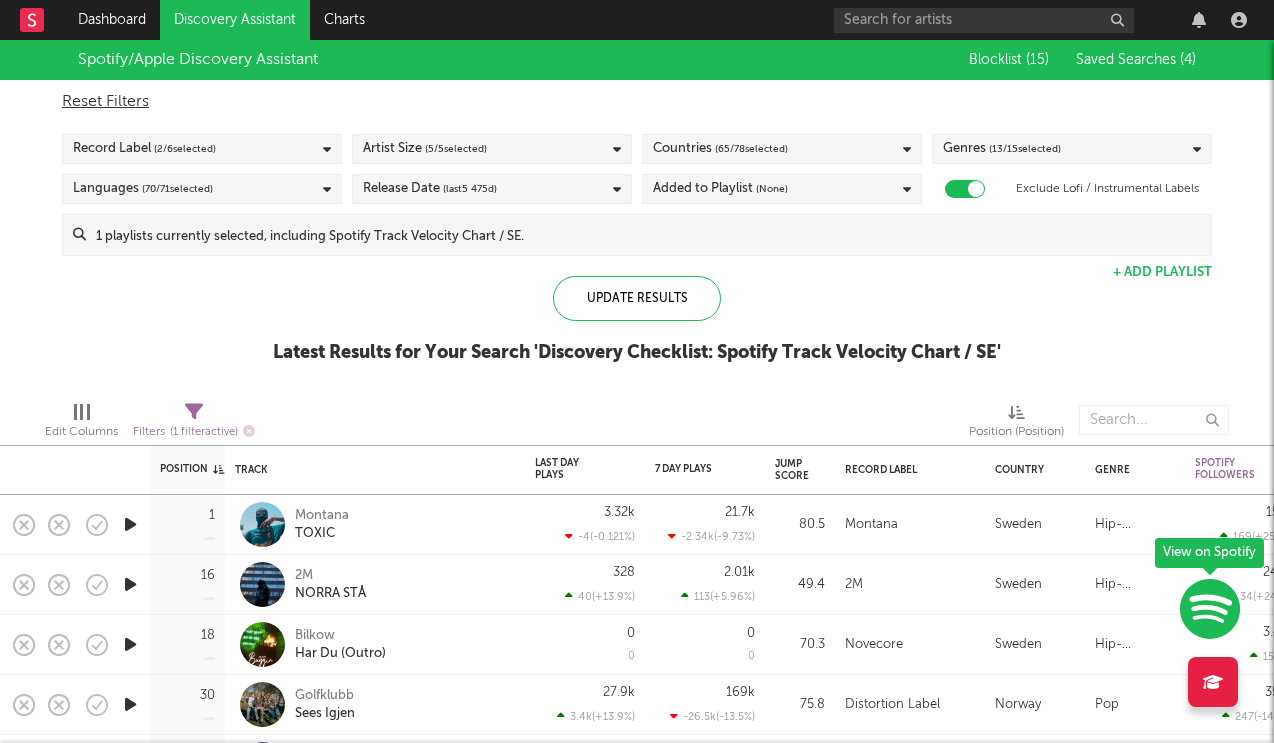 click on "Languages ( 70 / 71  selected)" at bounding box center [202, 189] 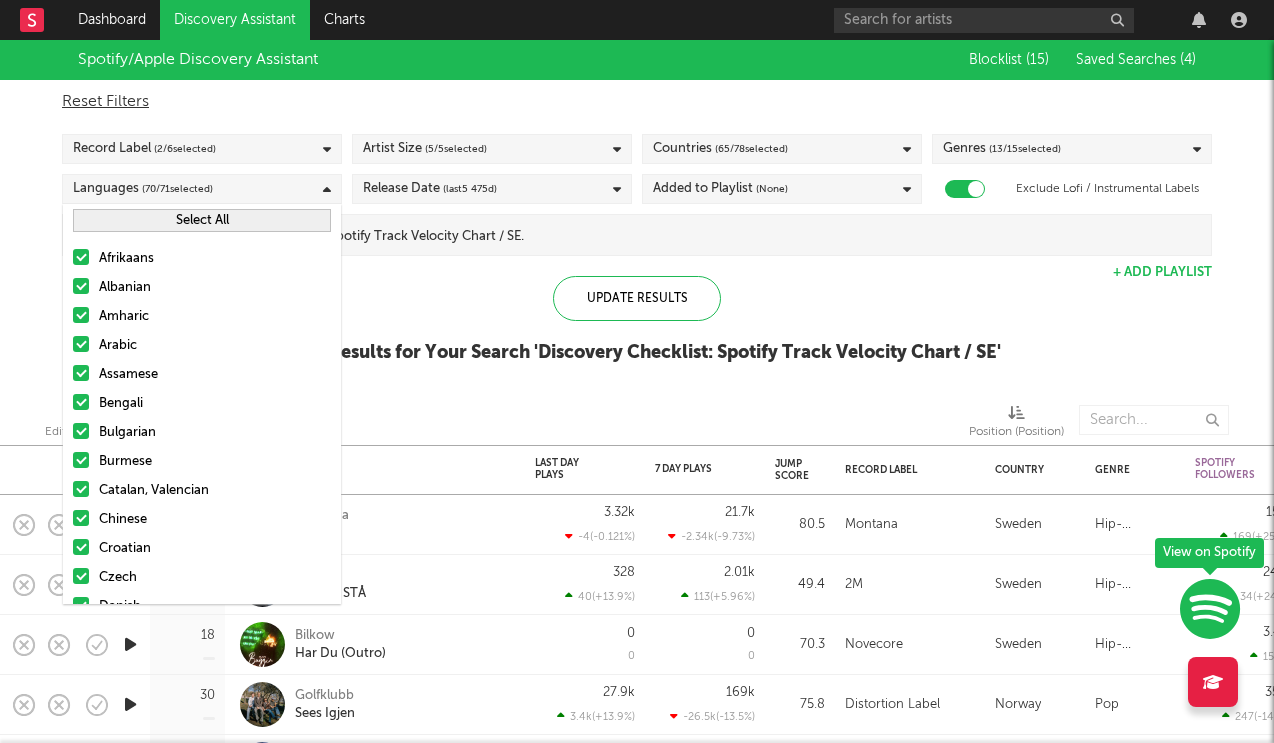 click on "Added to Playlist (None)" at bounding box center (720, 189) 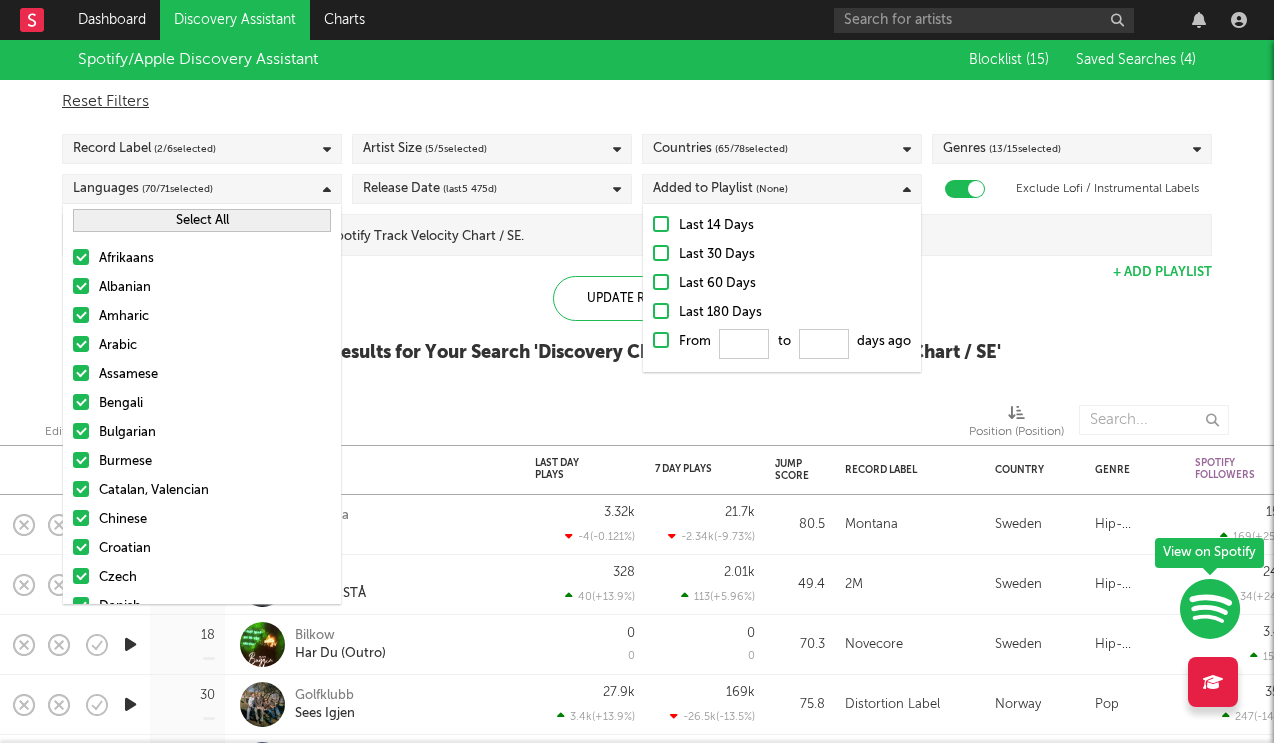 click on "Added to Playlist (None)" at bounding box center (720, 189) 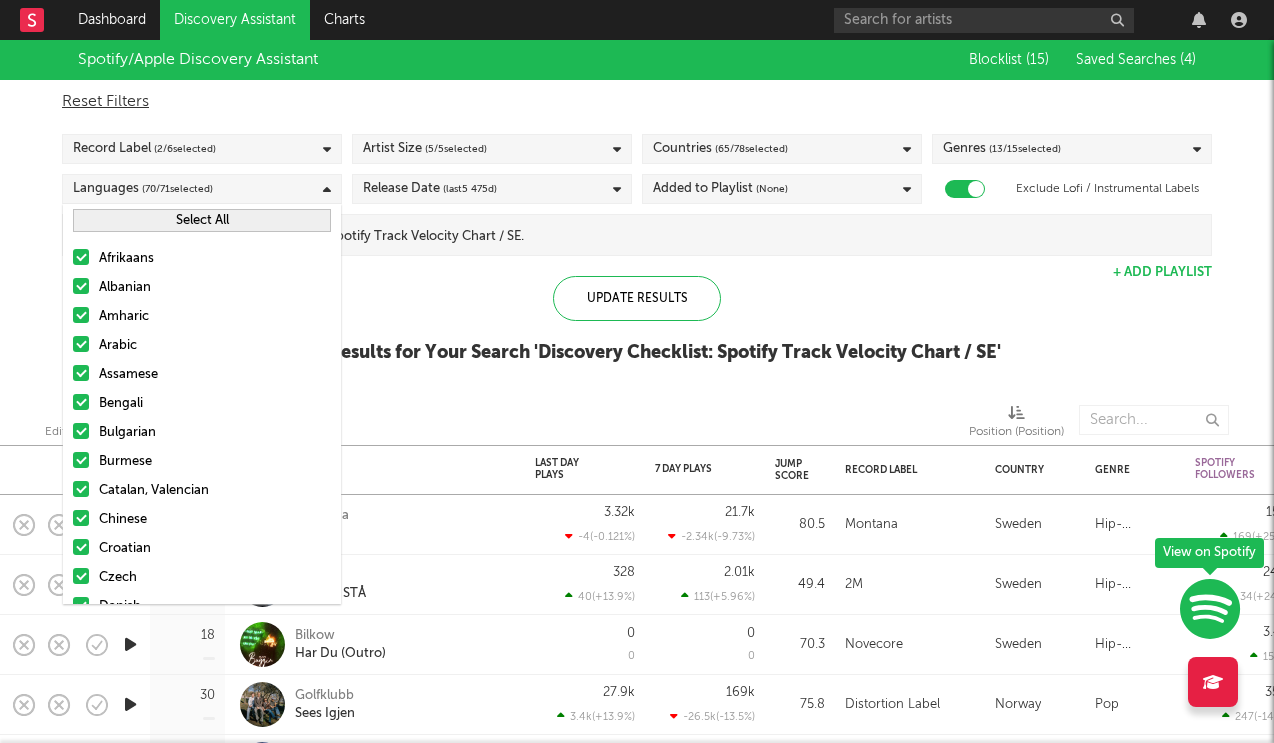 click on "Languages ( 70 / 71  selected)" at bounding box center [202, 189] 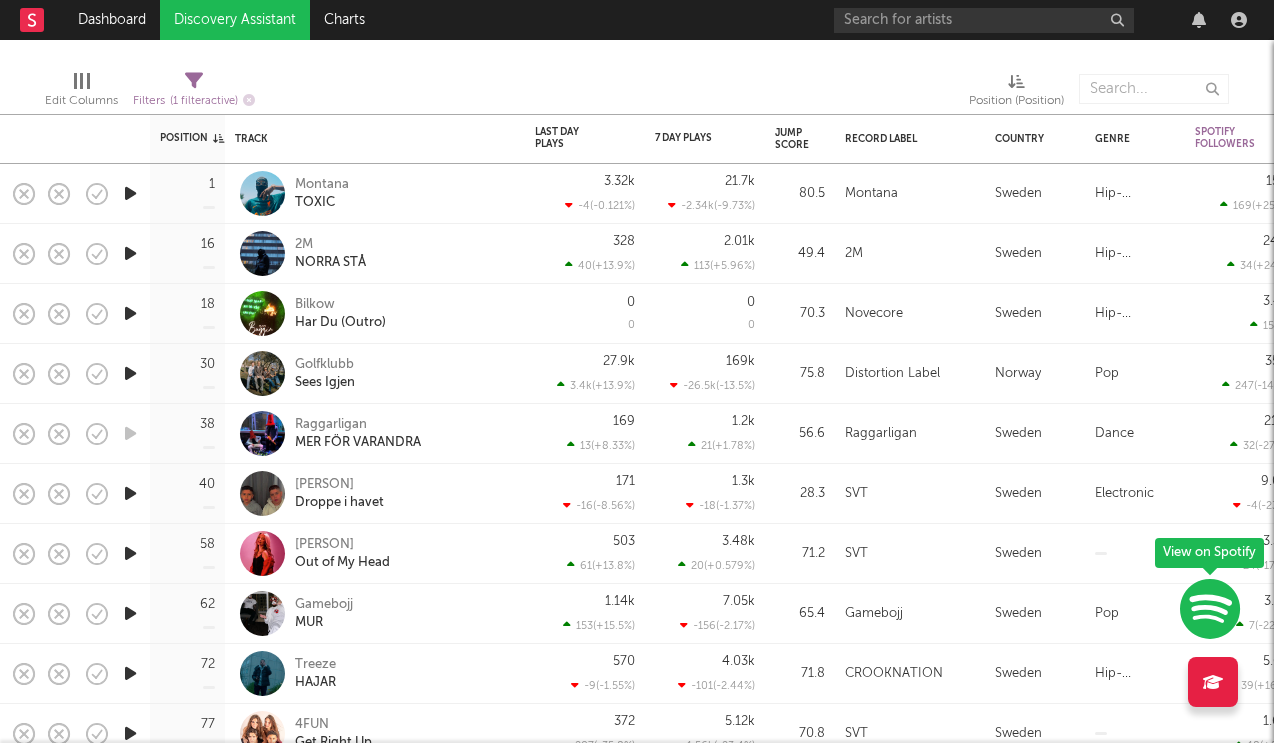 click at bounding box center (130, 613) 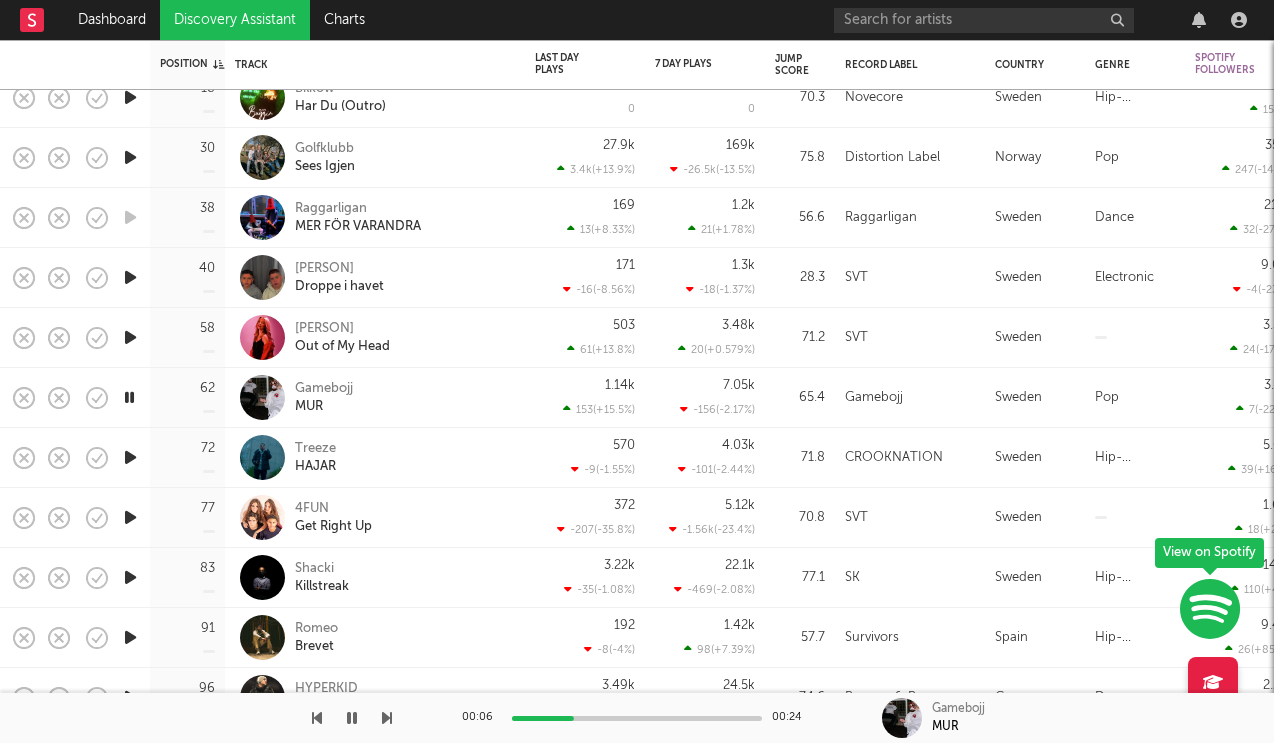 click at bounding box center (130, 277) 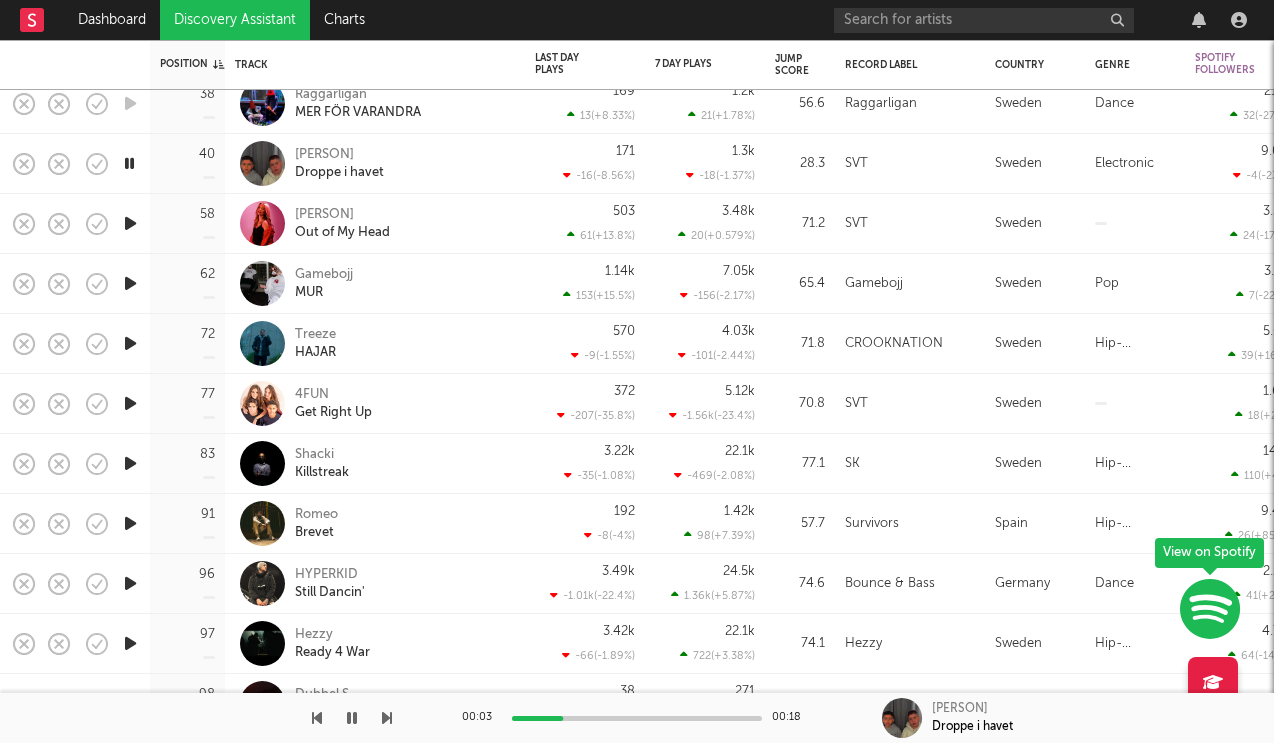 click at bounding box center [130, 223] 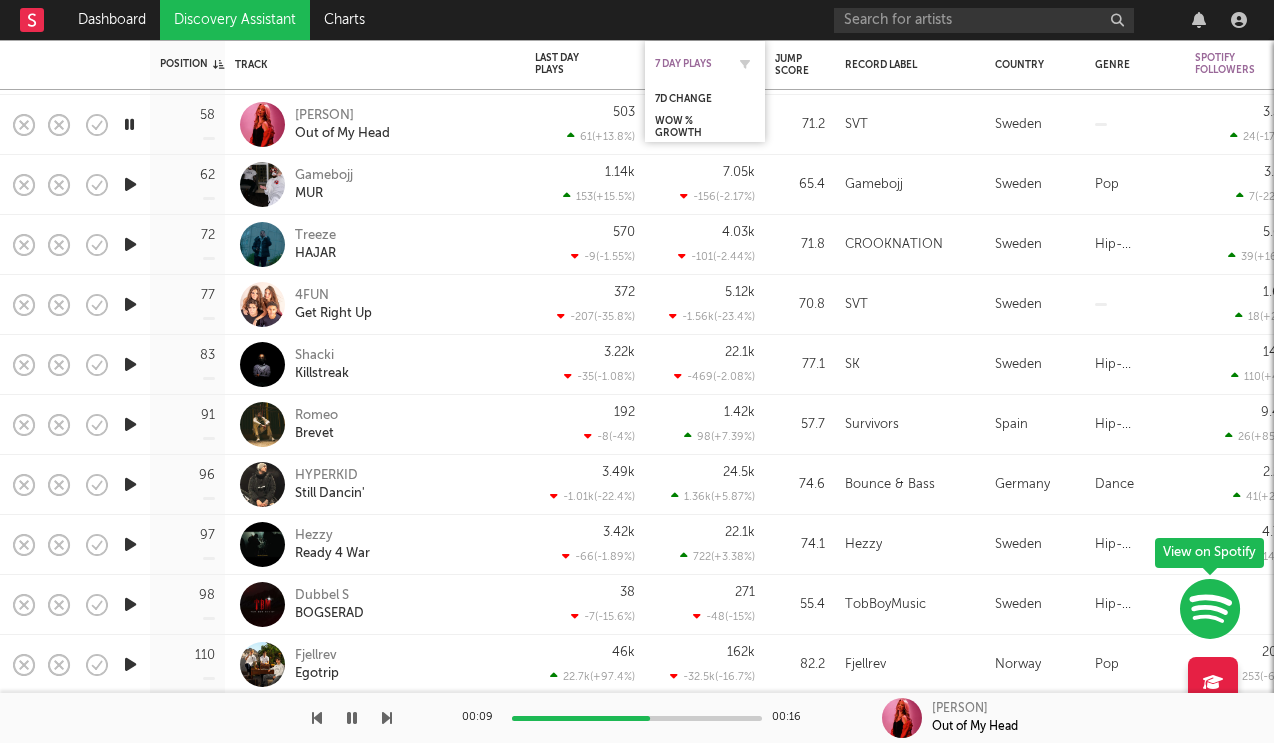 click on "7 Day Plays" at bounding box center [690, 64] 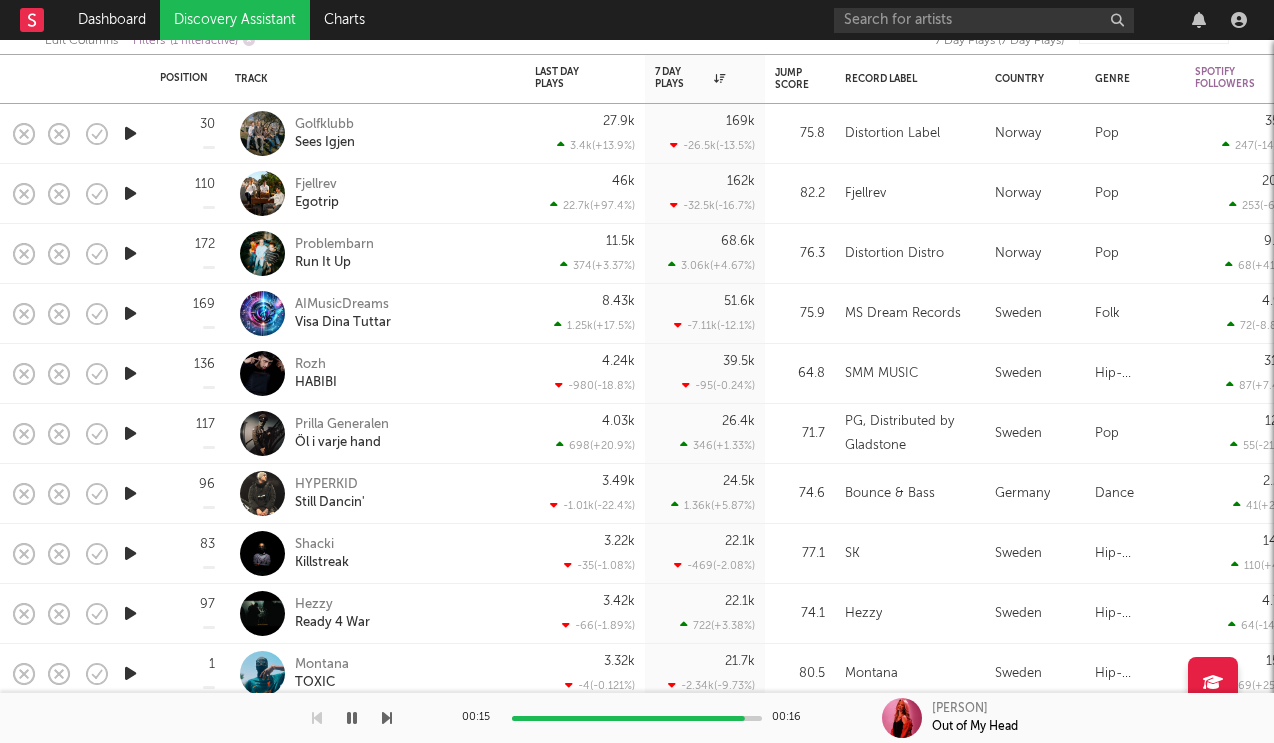 click at bounding box center (130, 313) 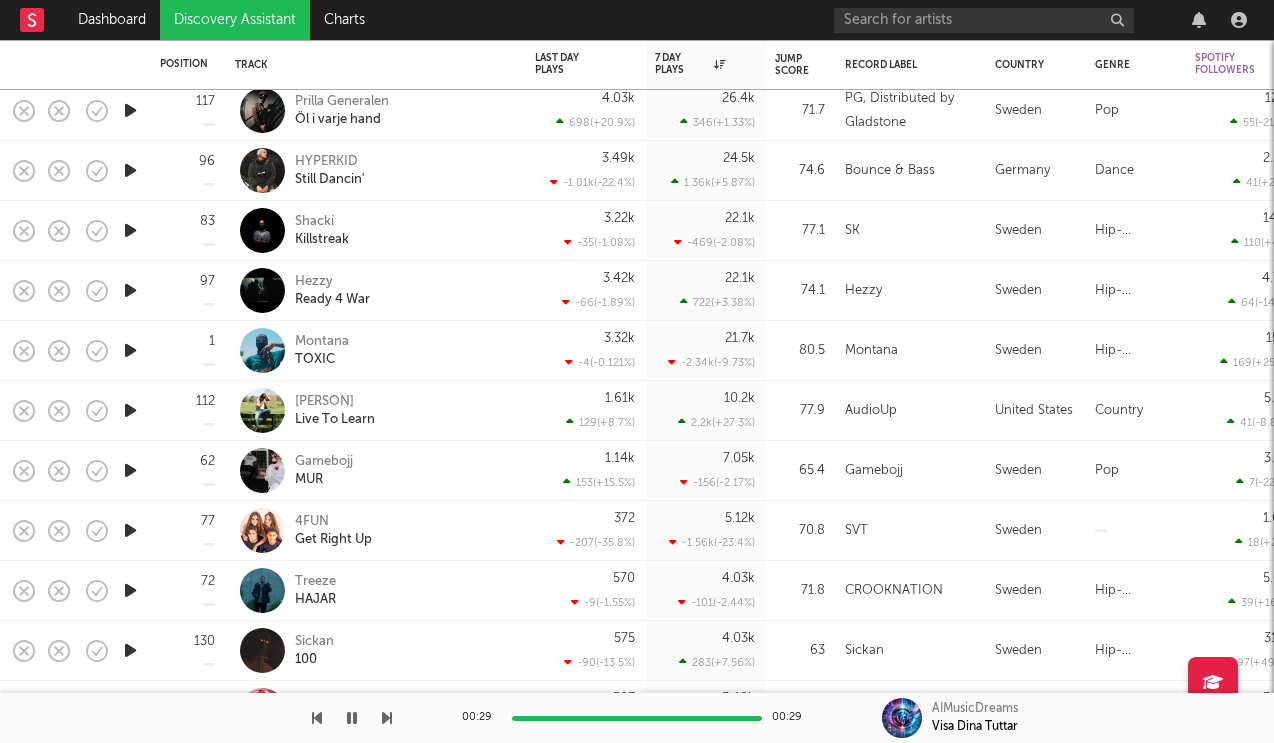 click at bounding box center (130, 170) 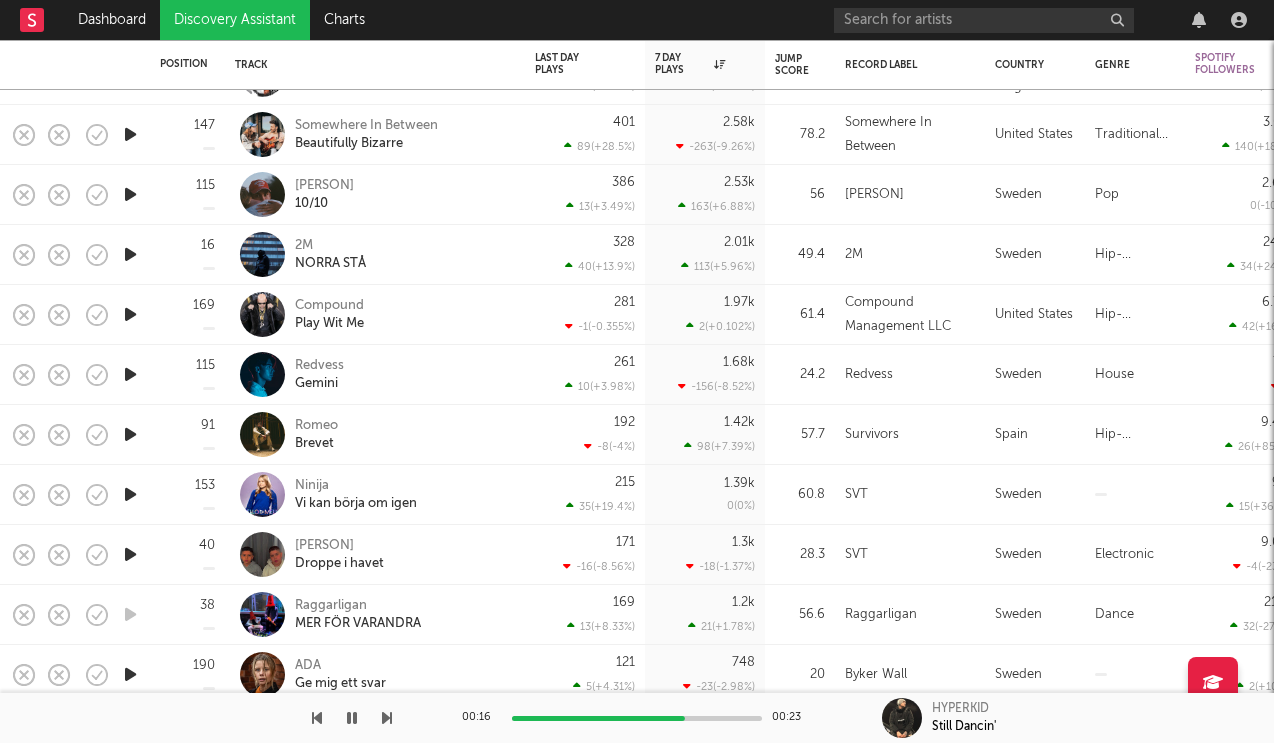 click at bounding box center [130, 194] 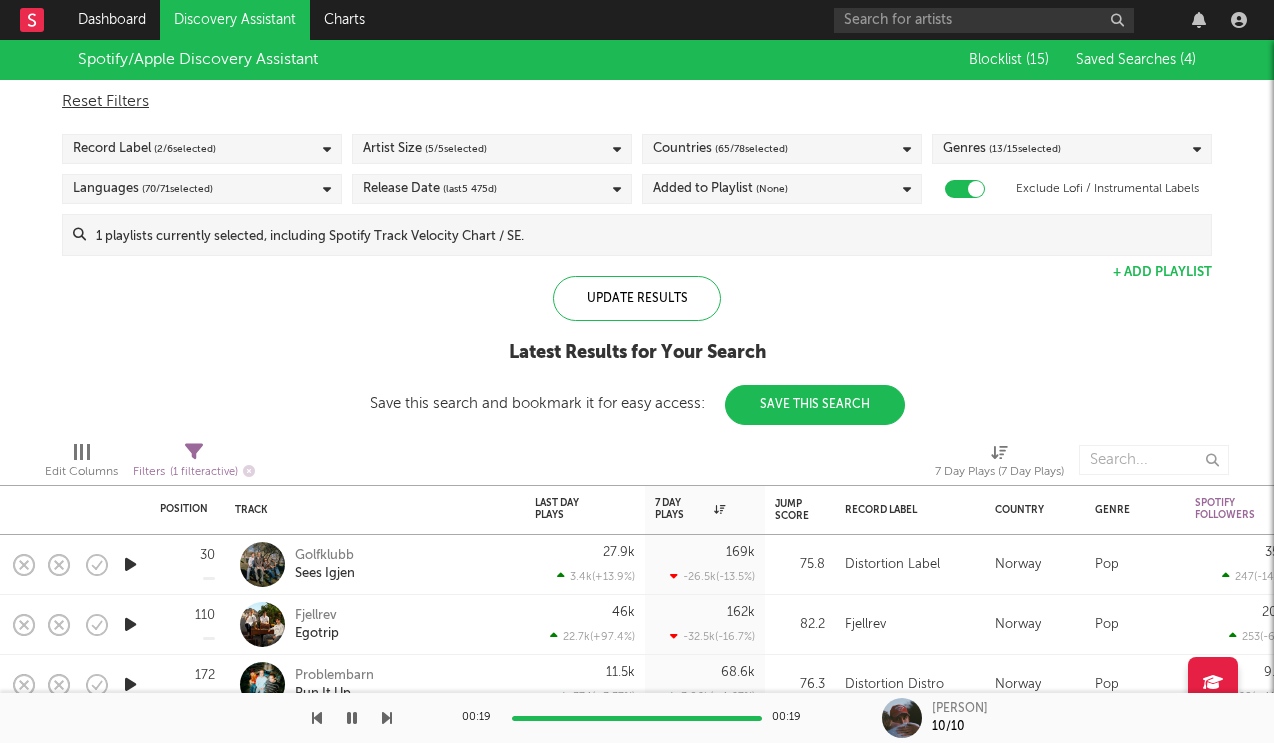 click on "Countries ( 65 / 78  selected)" at bounding box center [720, 149] 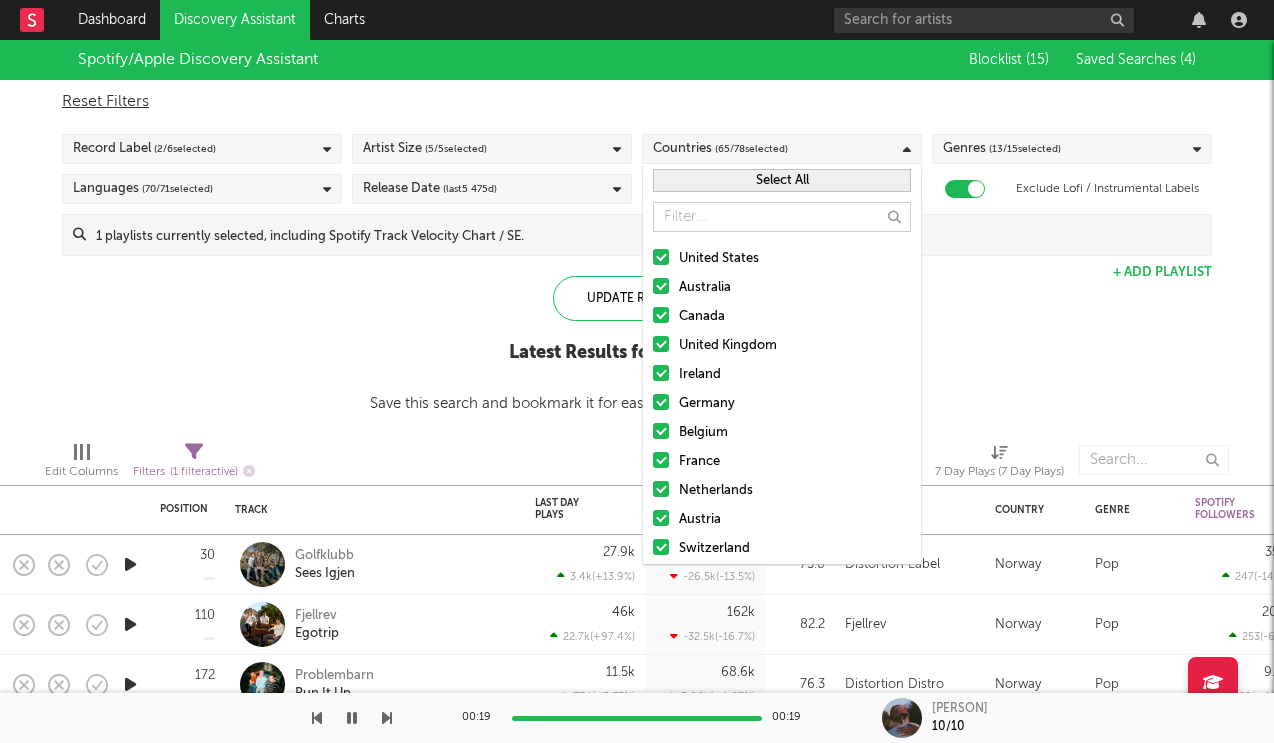 click on "( 70 / 71  selected)" at bounding box center [177, 189] 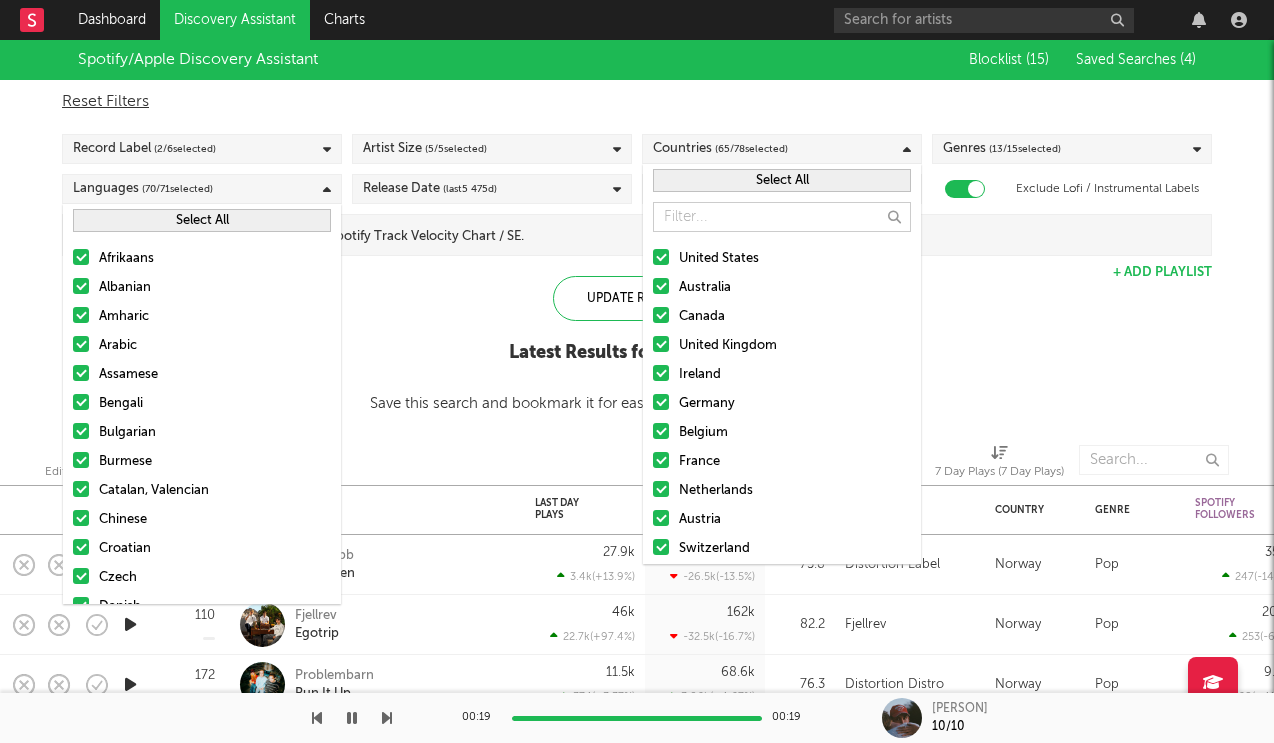 click on "Select All" at bounding box center [202, 220] 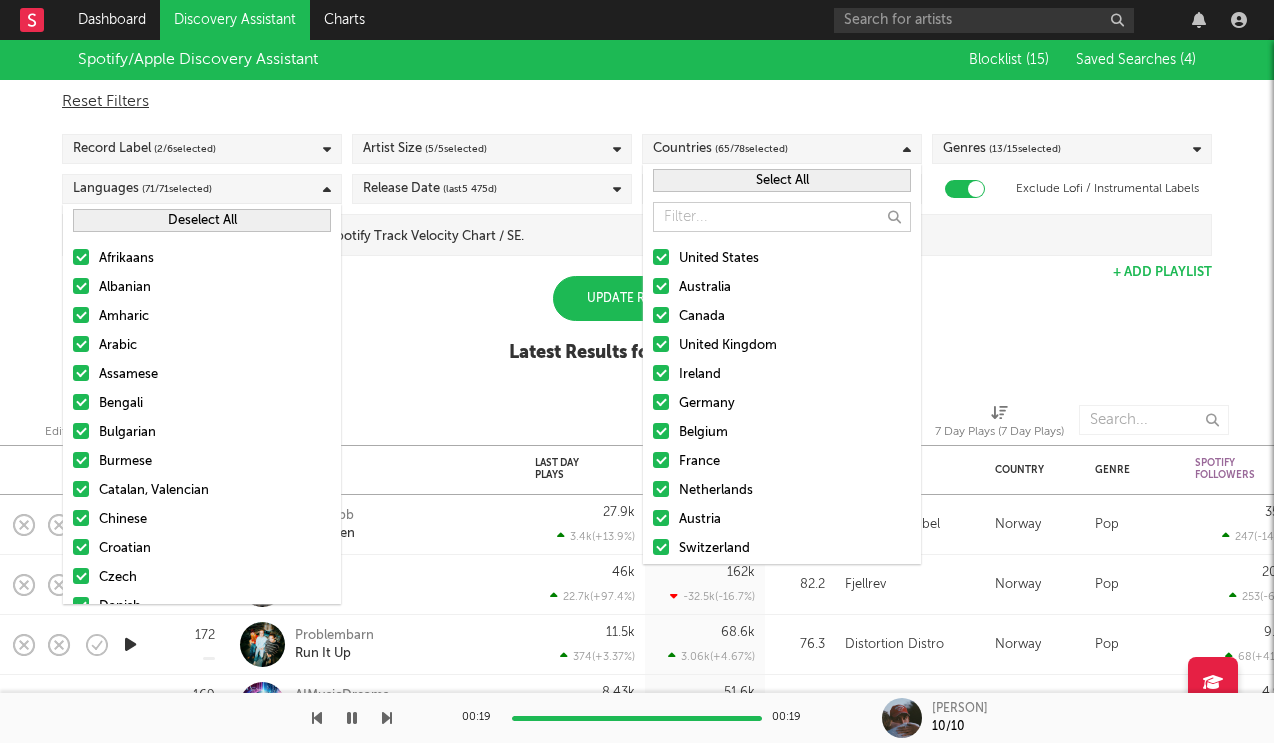 click on "Deselect All" at bounding box center [202, 220] 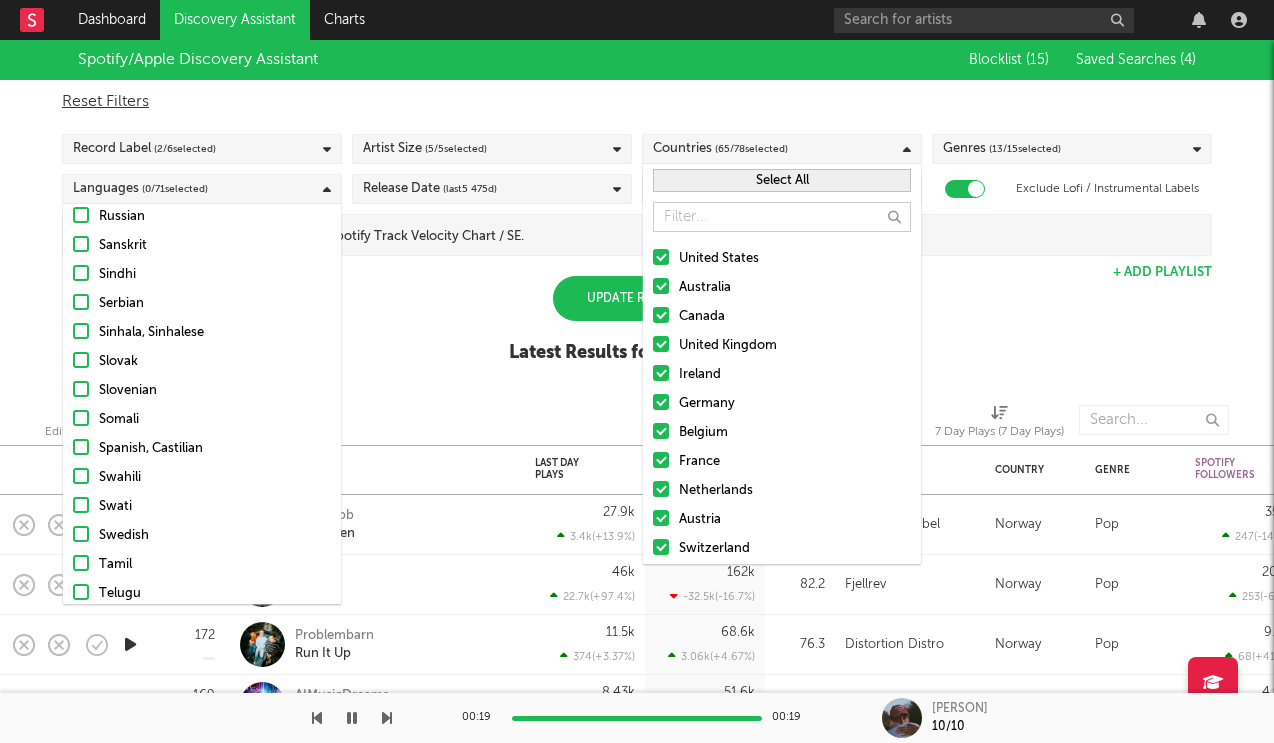 scroll, scrollTop: 1495, scrollLeft: 0, axis: vertical 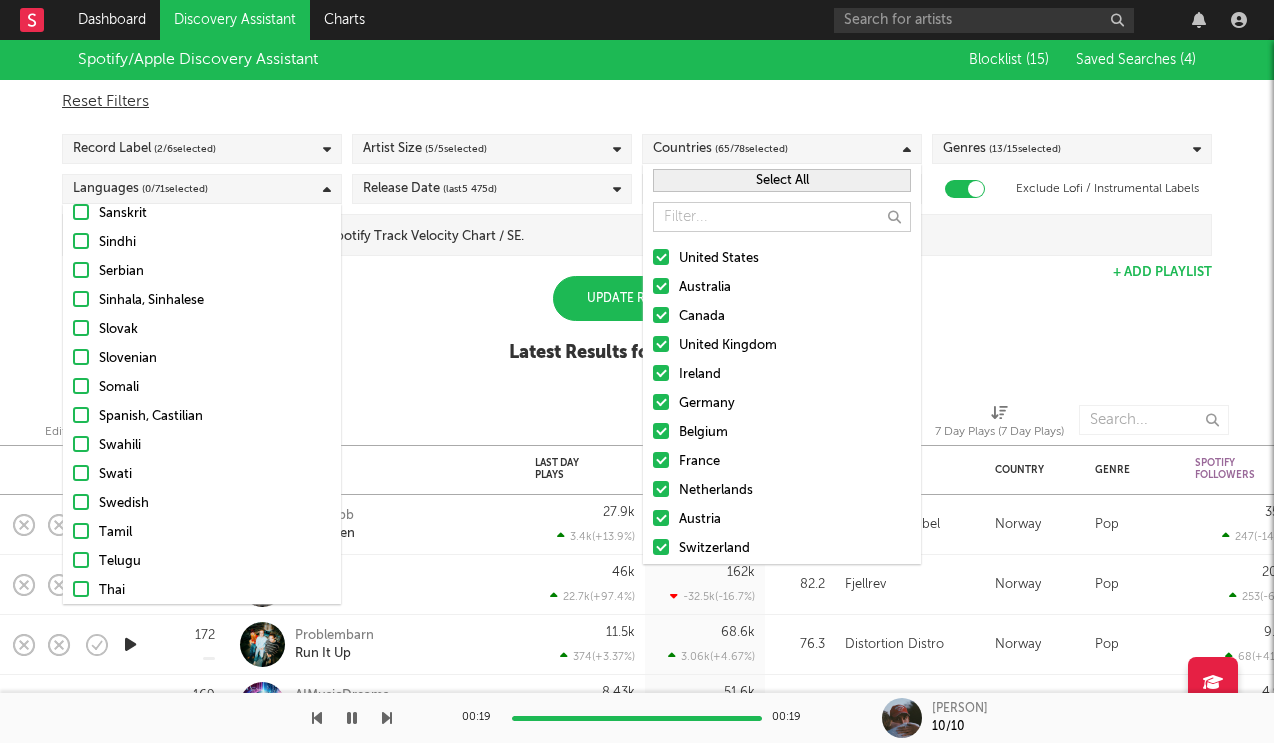 click on "Swedish" at bounding box center [215, 504] 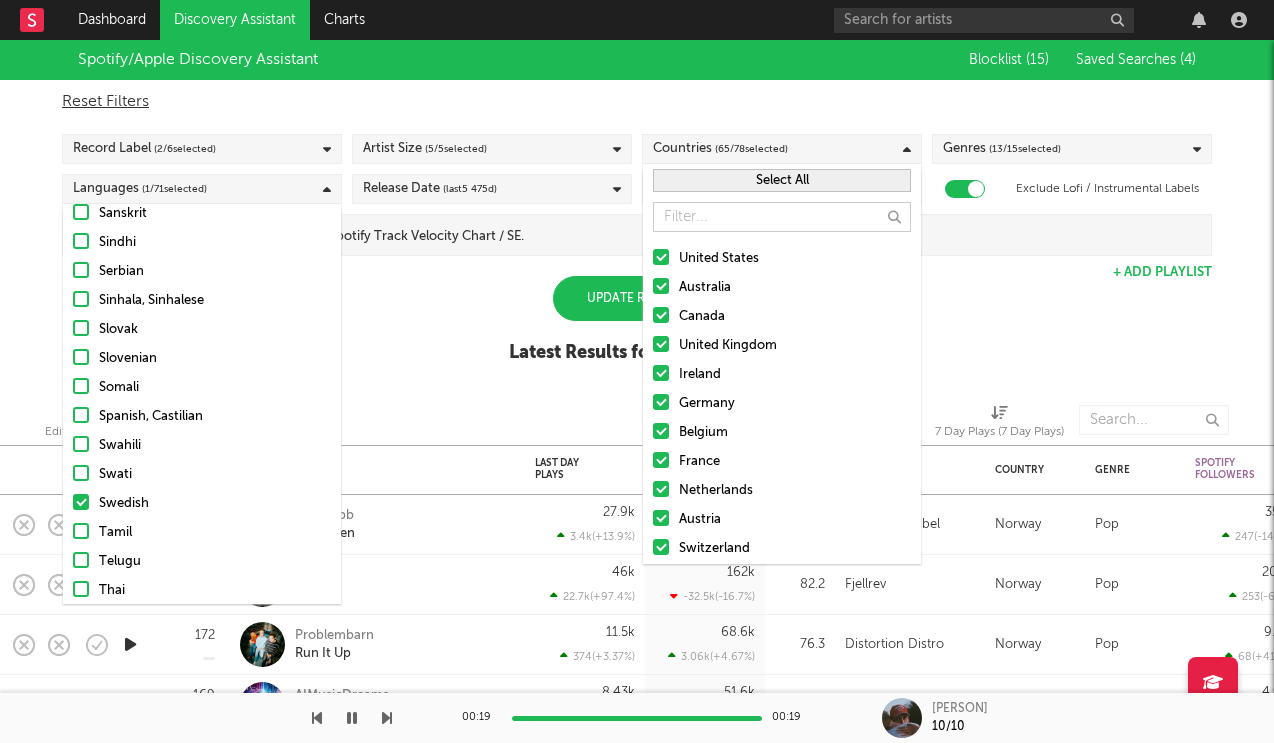 click on "Update Results" at bounding box center (637, 298) 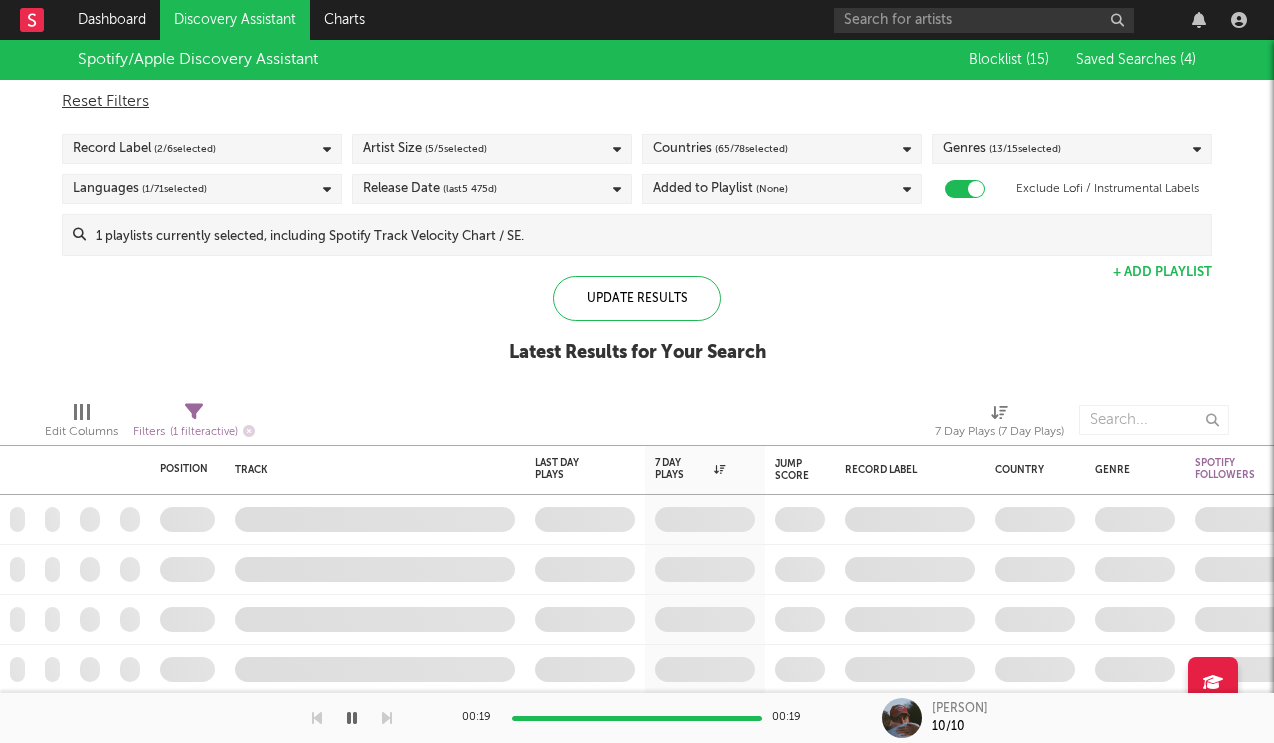 click on "Countries ( 65 / 78  selected)" at bounding box center [782, 149] 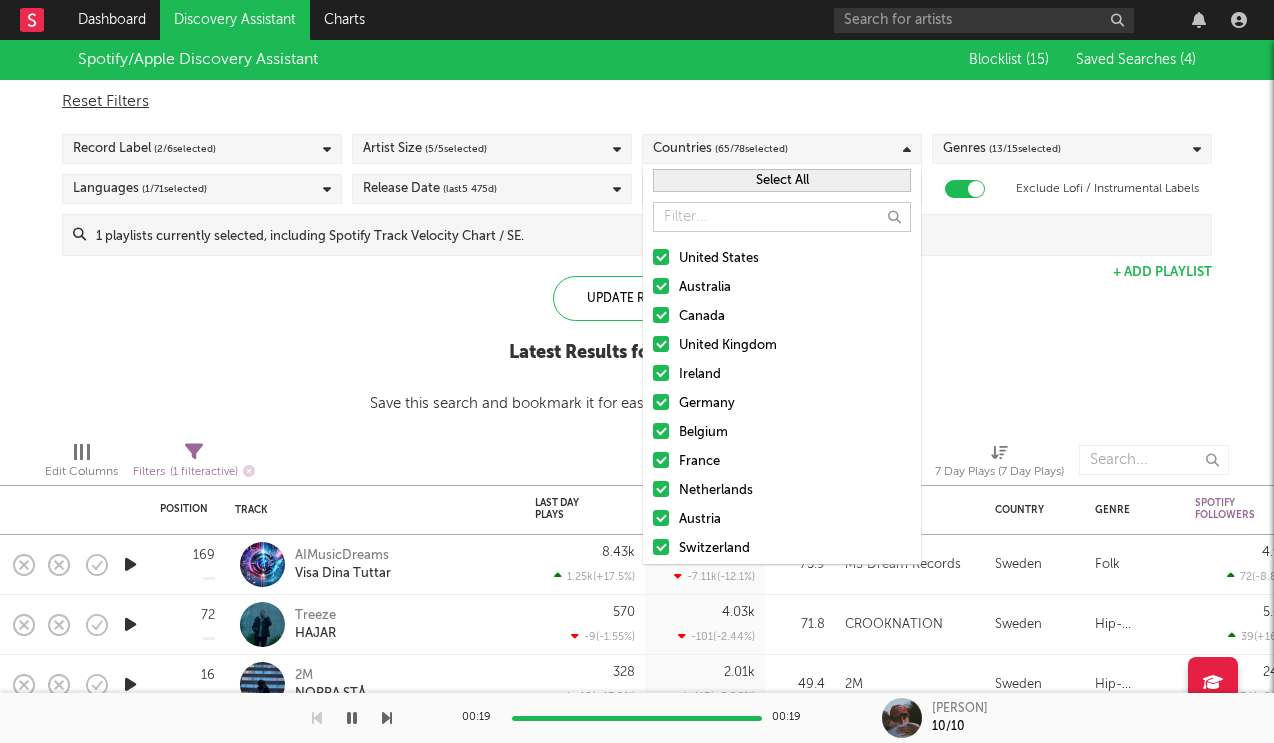 click on "Select All" at bounding box center [782, 180] 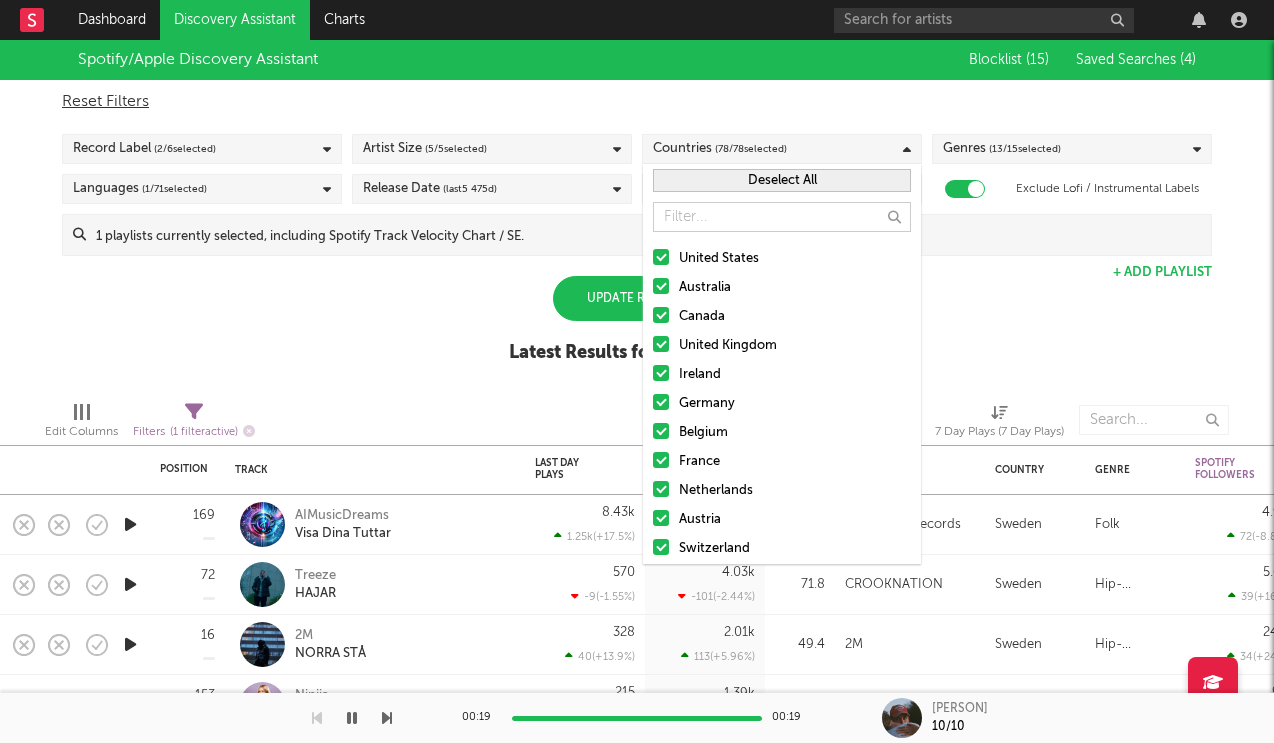 click on "Update Results" at bounding box center (637, 298) 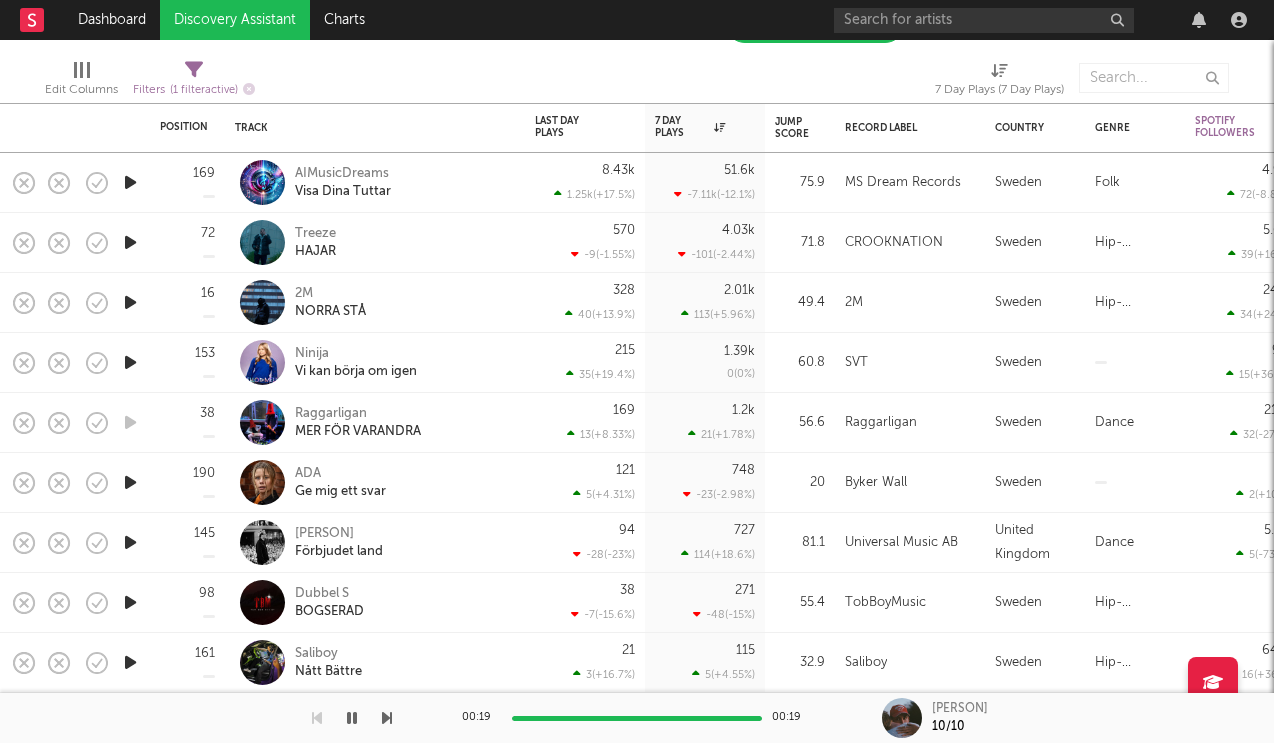 click at bounding box center [130, 602] 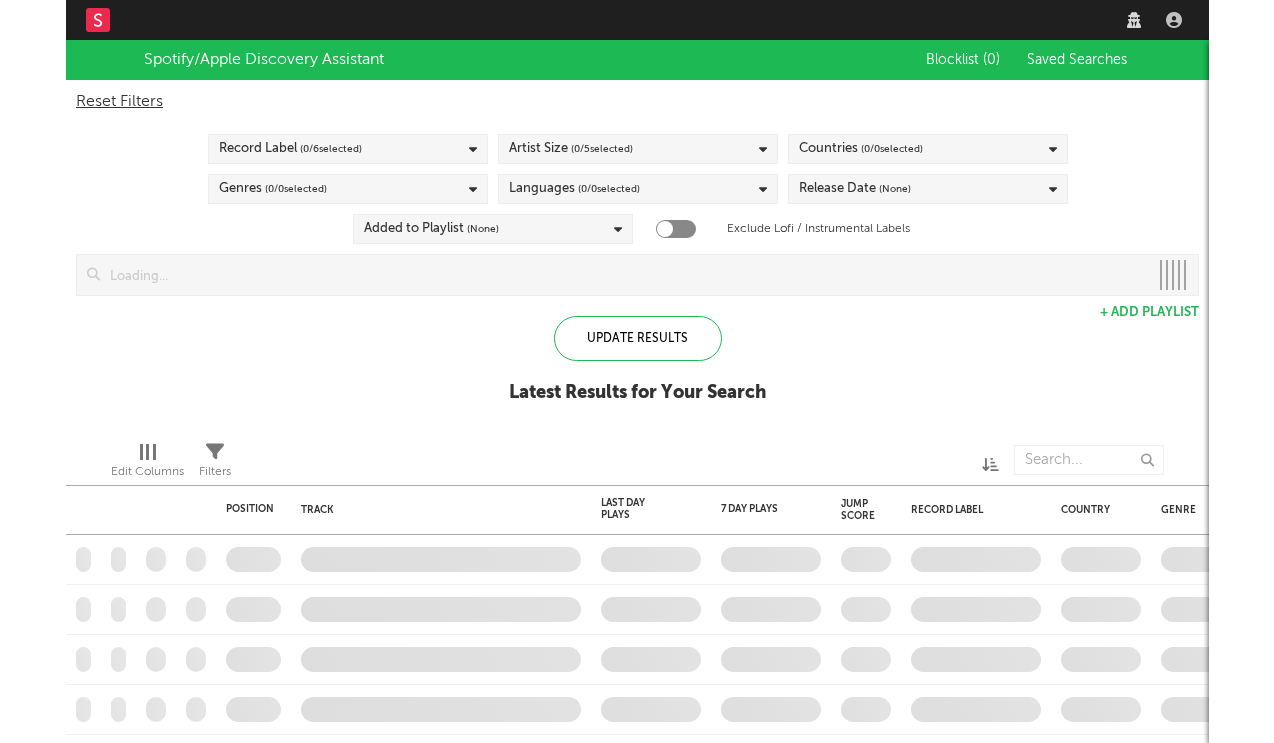 scroll, scrollTop: 0, scrollLeft: 0, axis: both 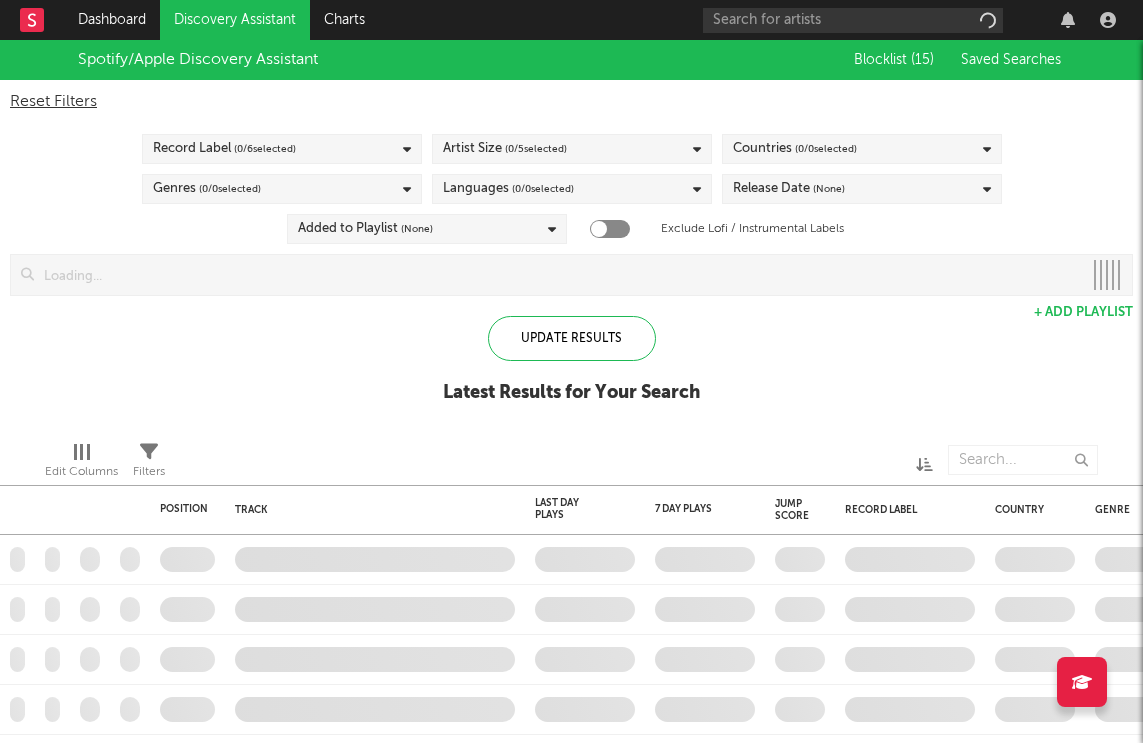 checkbox on "true" 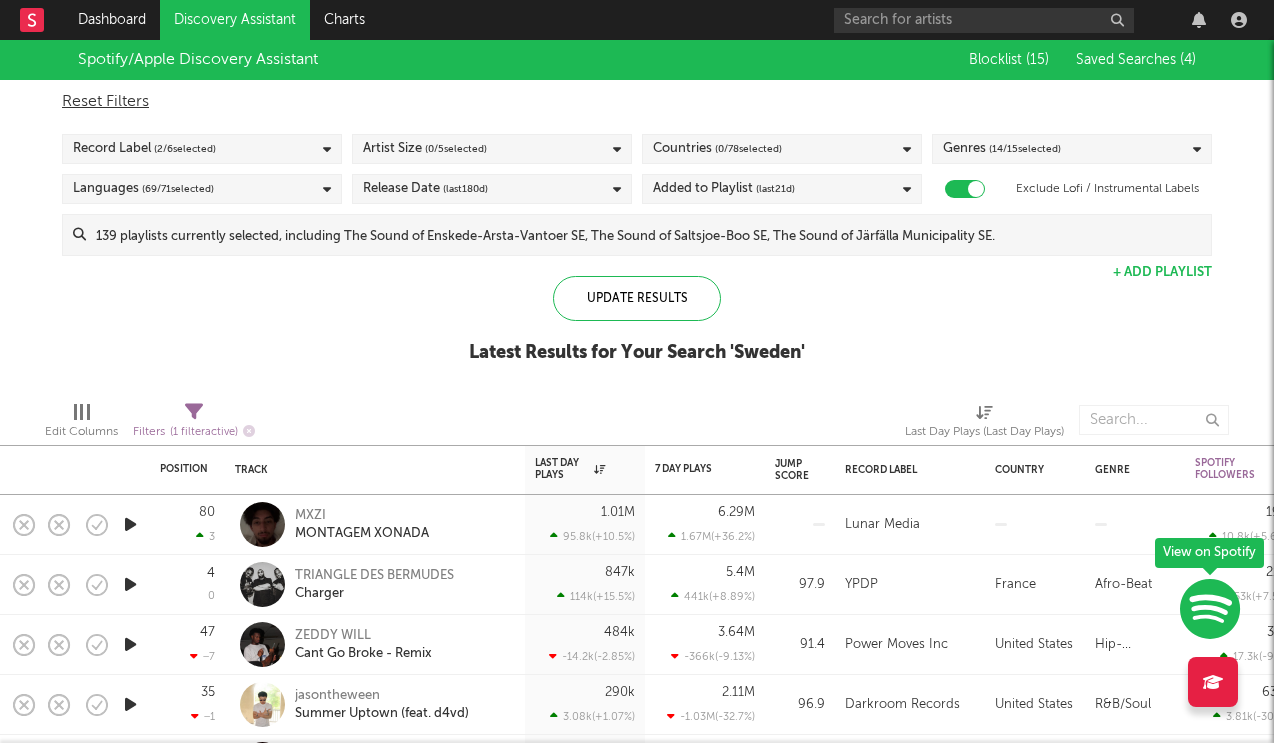 click on "( 0 / 78  selected)" at bounding box center [748, 149] 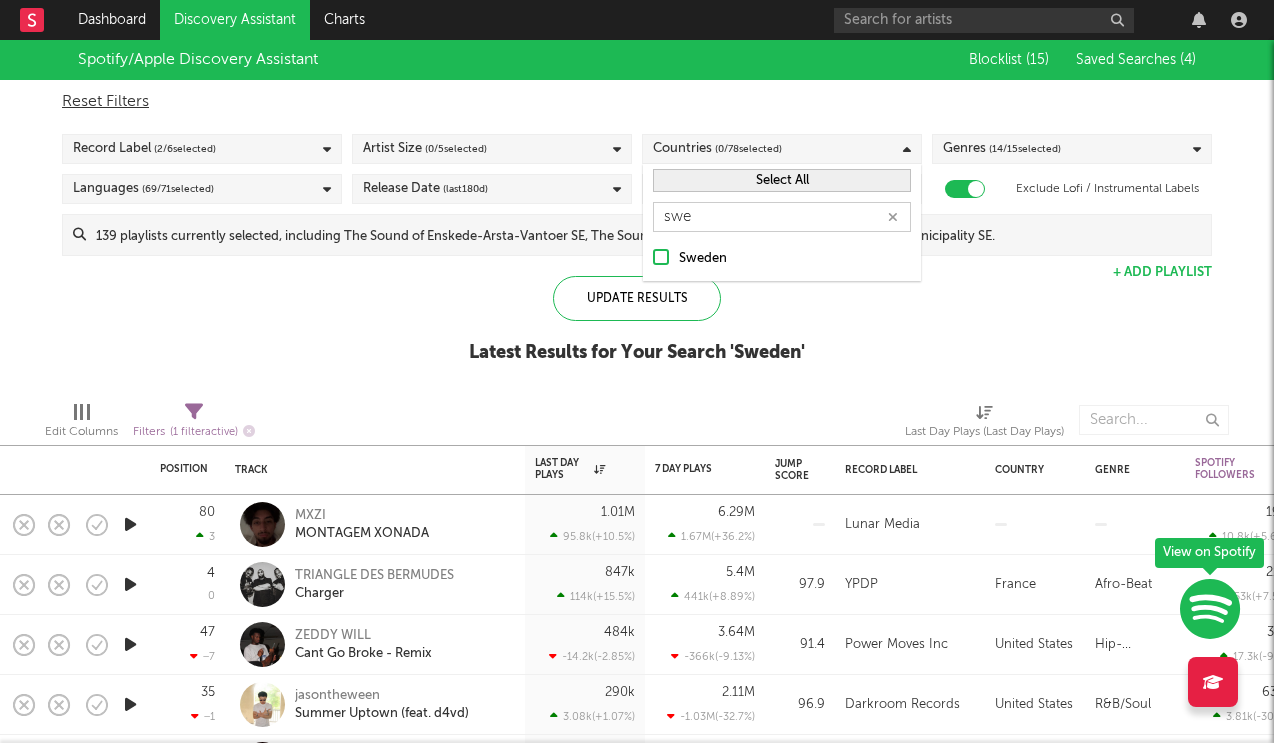 type on "swe" 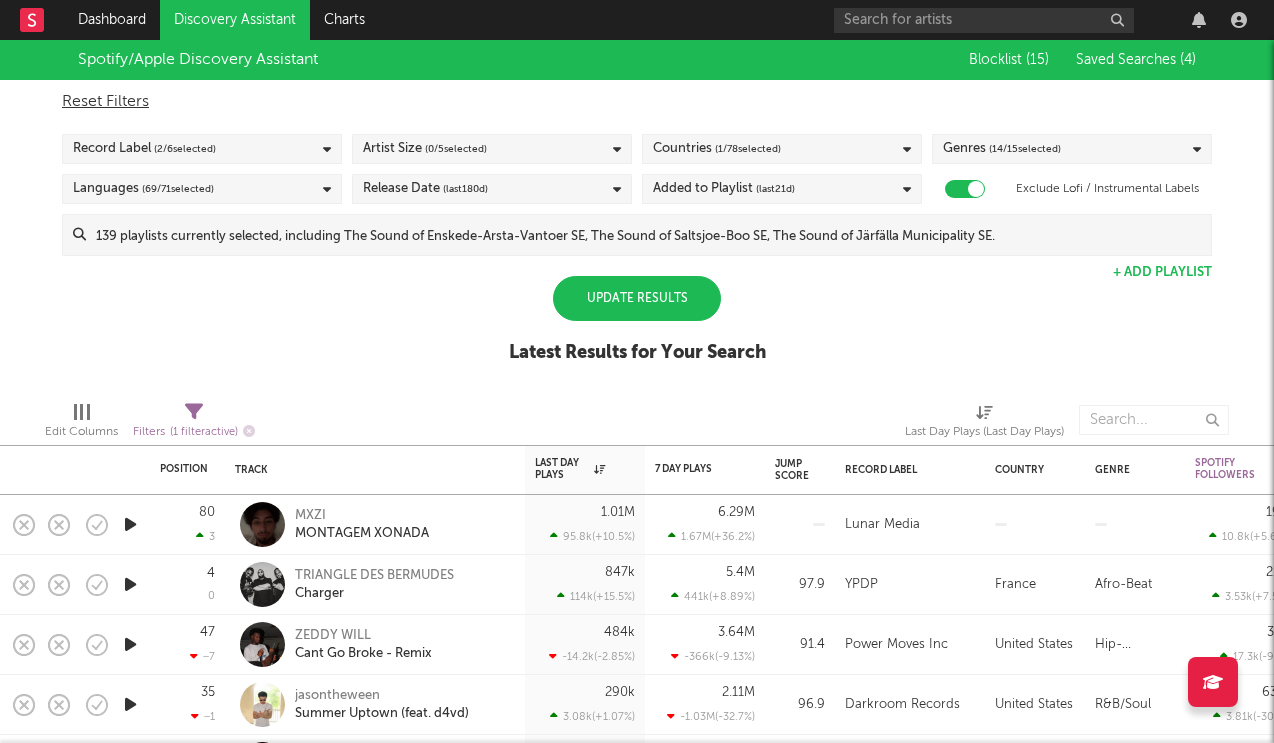 click on "Update Results" at bounding box center (637, 298) 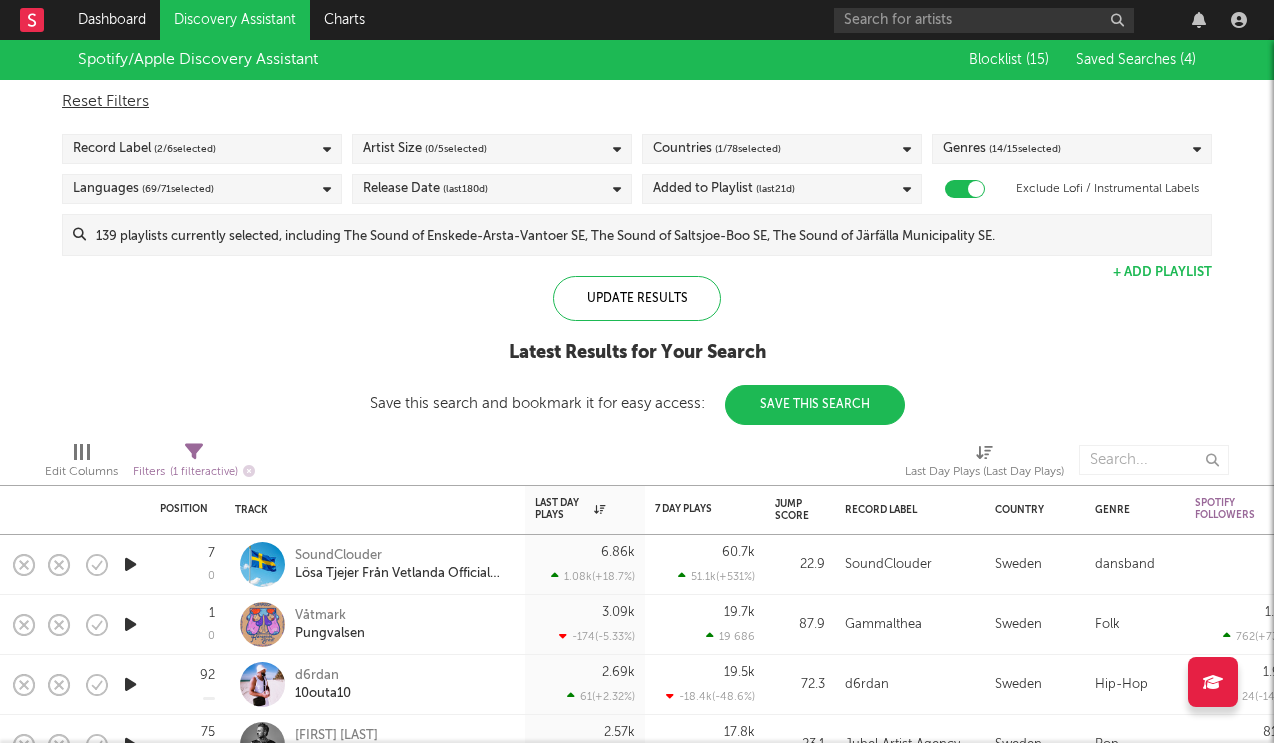 click on "Record Label ( 2 / 6  selected)" at bounding box center (202, 149) 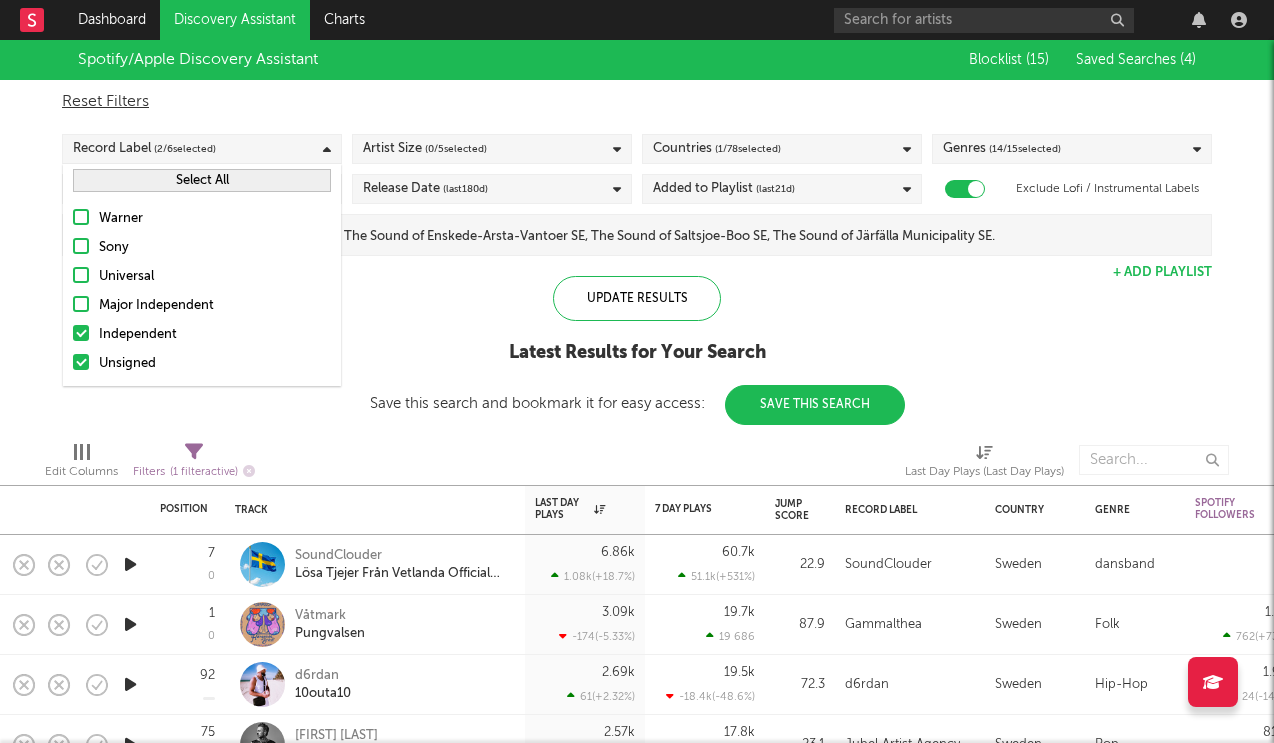 click on "Record Label ( 2 / 6  selected)" at bounding box center [202, 149] 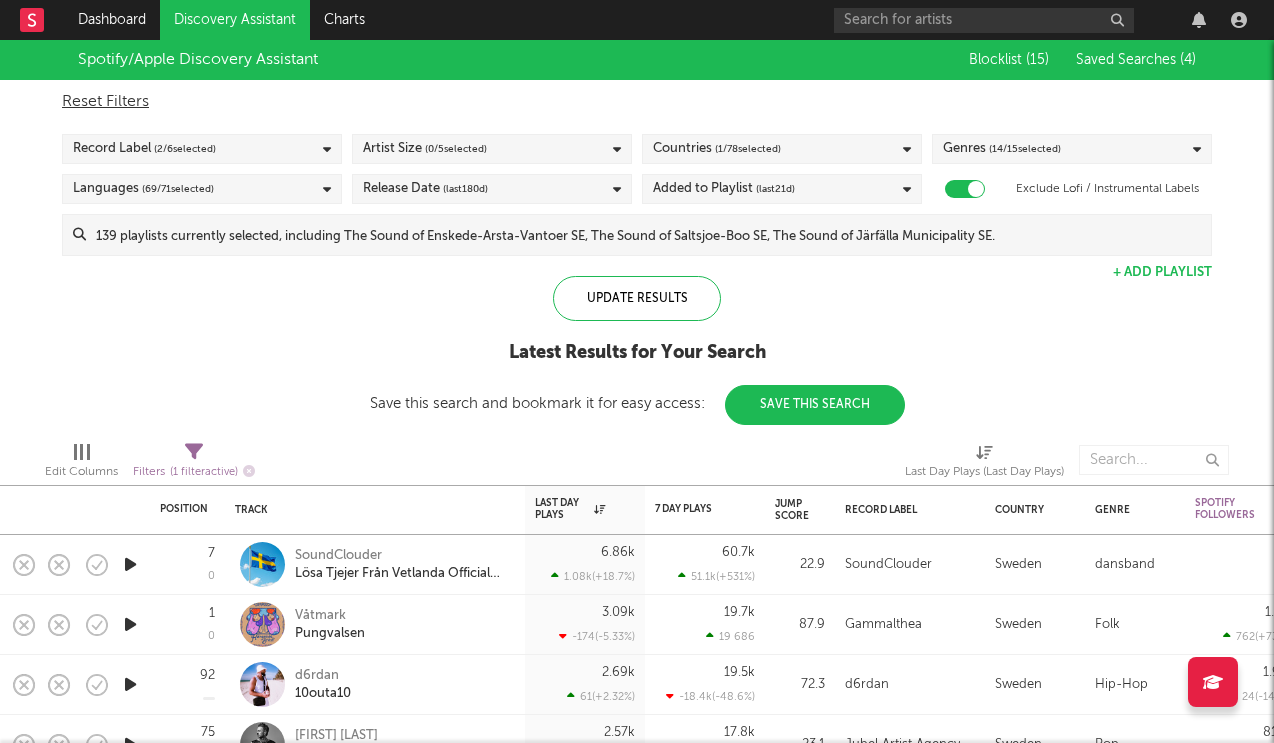 click at bounding box center [130, 564] 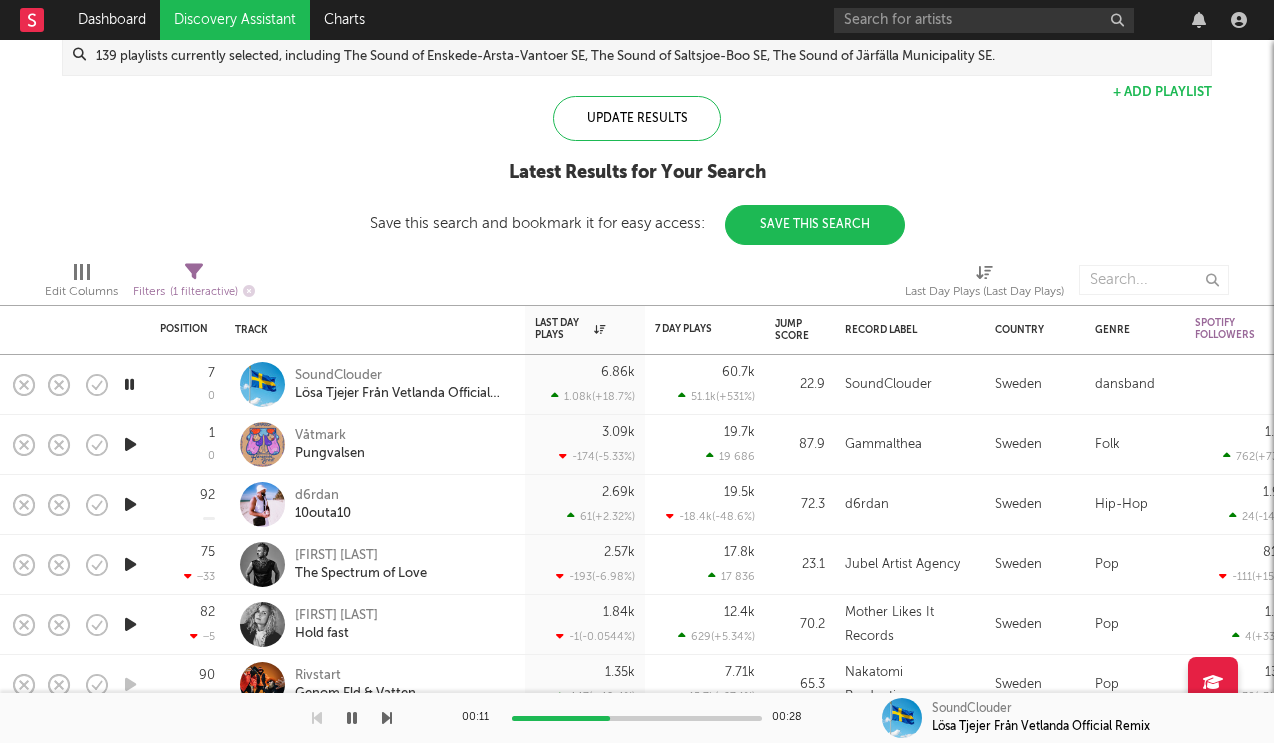 click on "00:11 00:28" at bounding box center [637, 718] 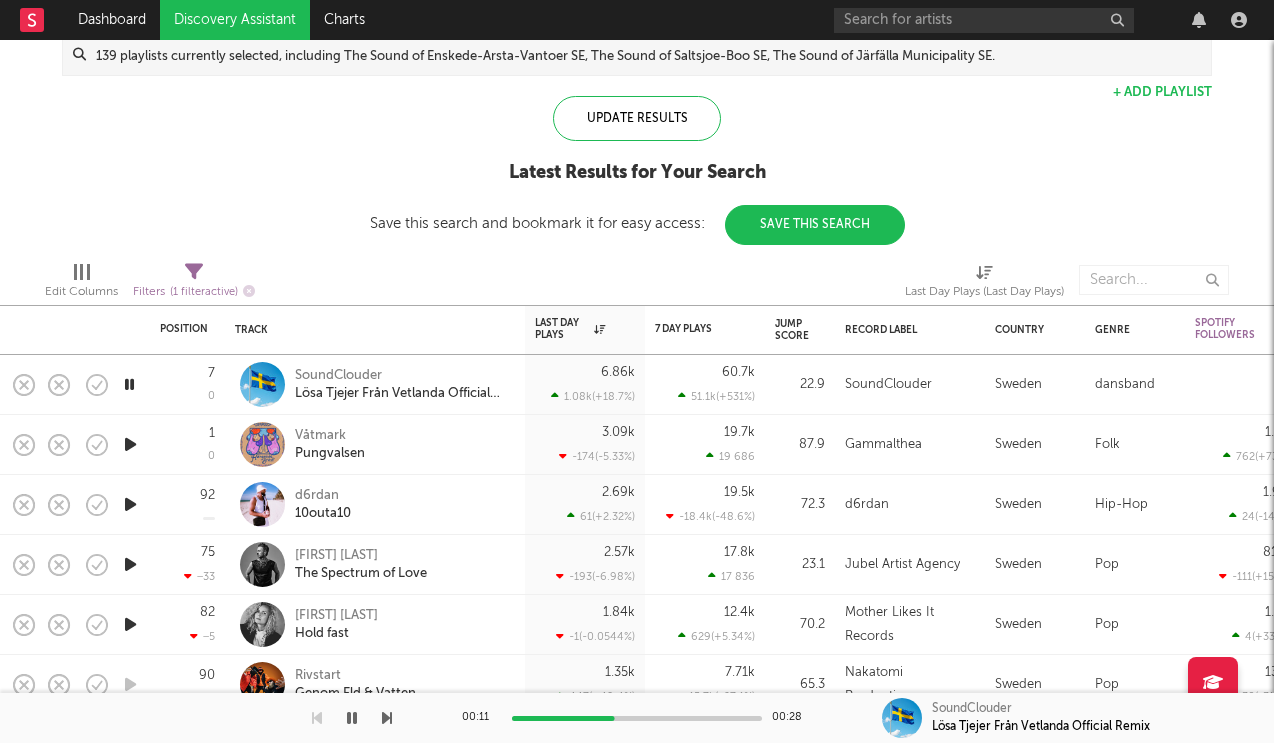 click on "00:11 00:28" at bounding box center [637, 718] 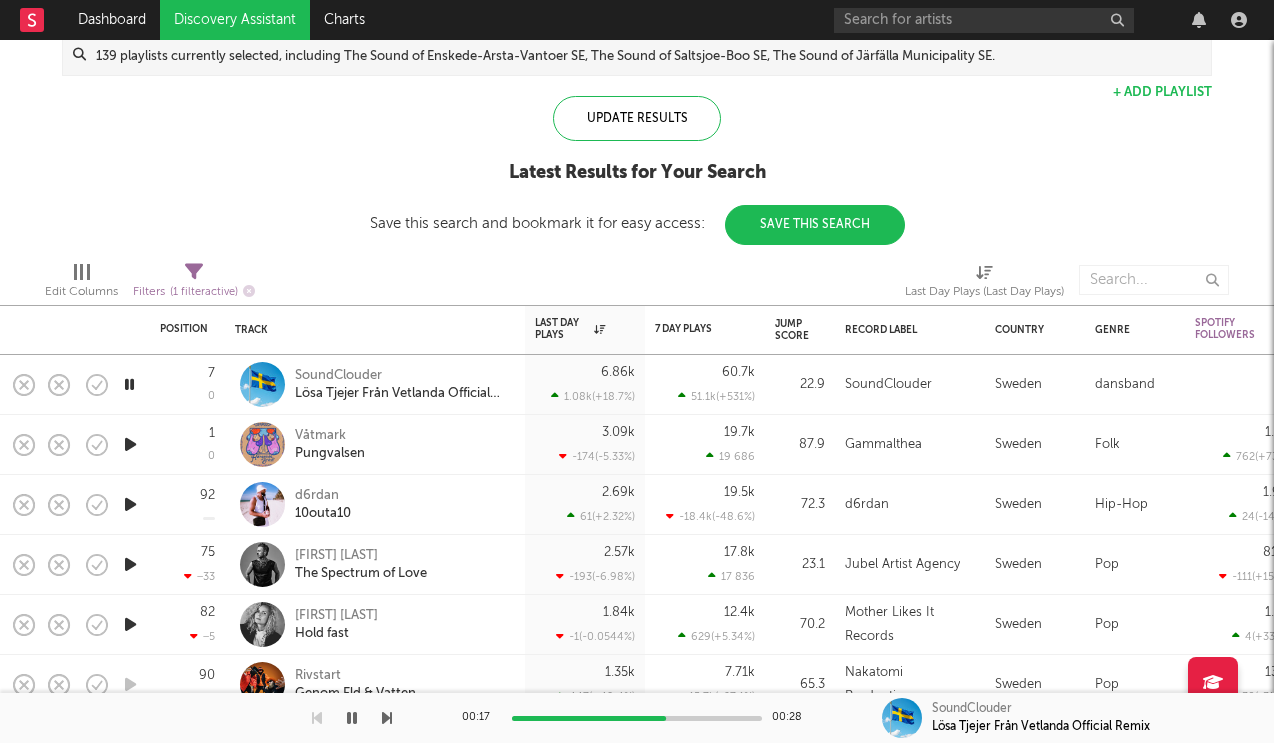 click at bounding box center [637, 718] 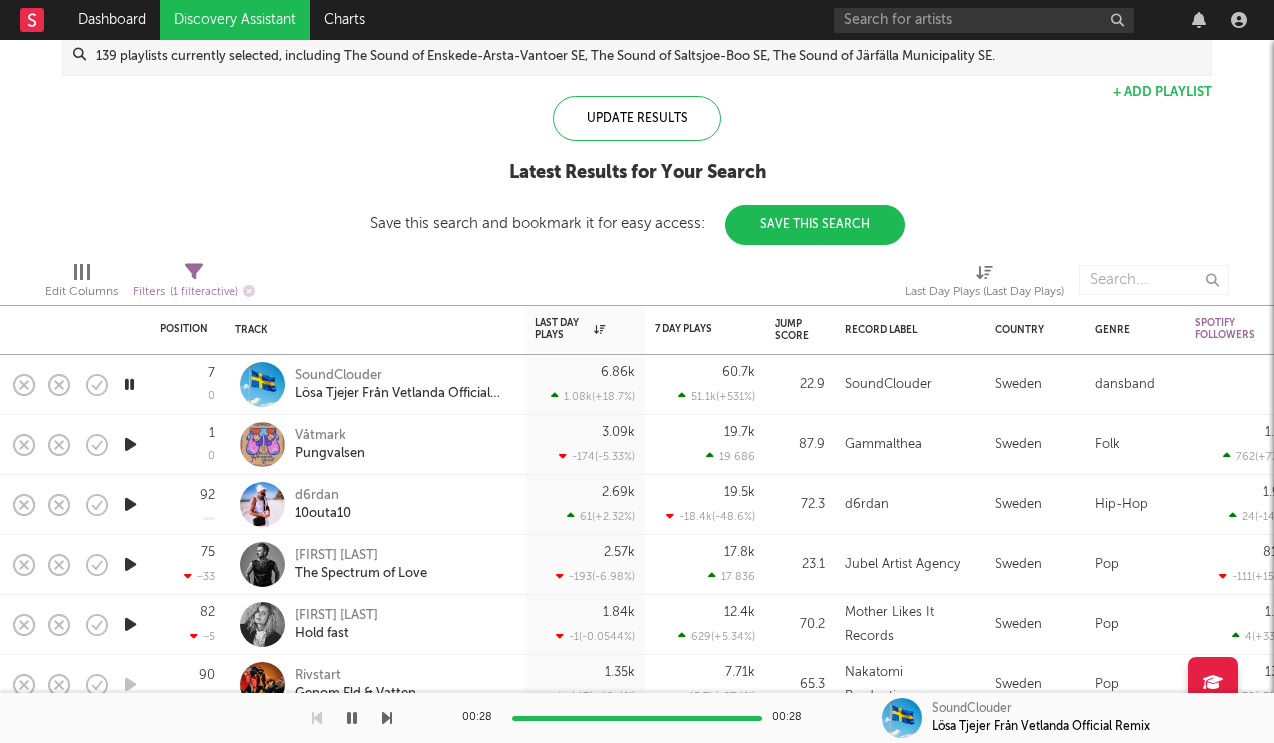 click at bounding box center (129, 384) 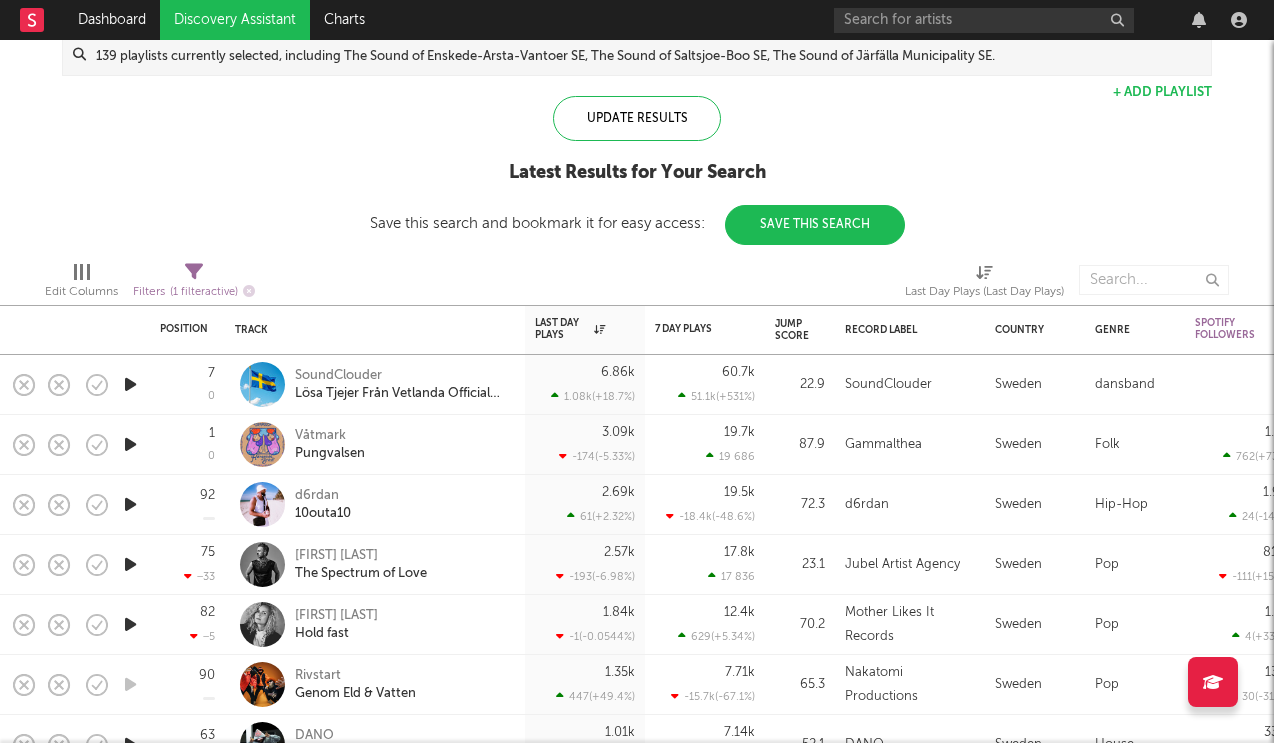click at bounding box center (130, 384) 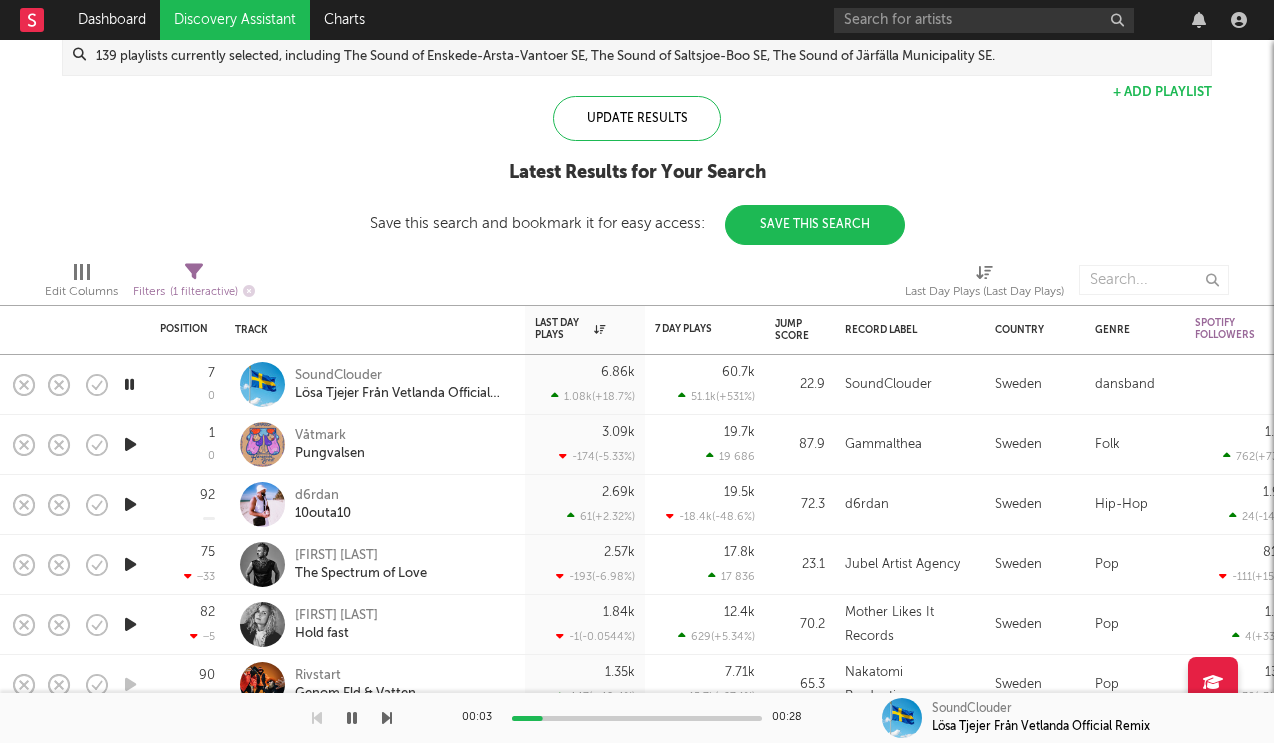 click at bounding box center (129, 384) 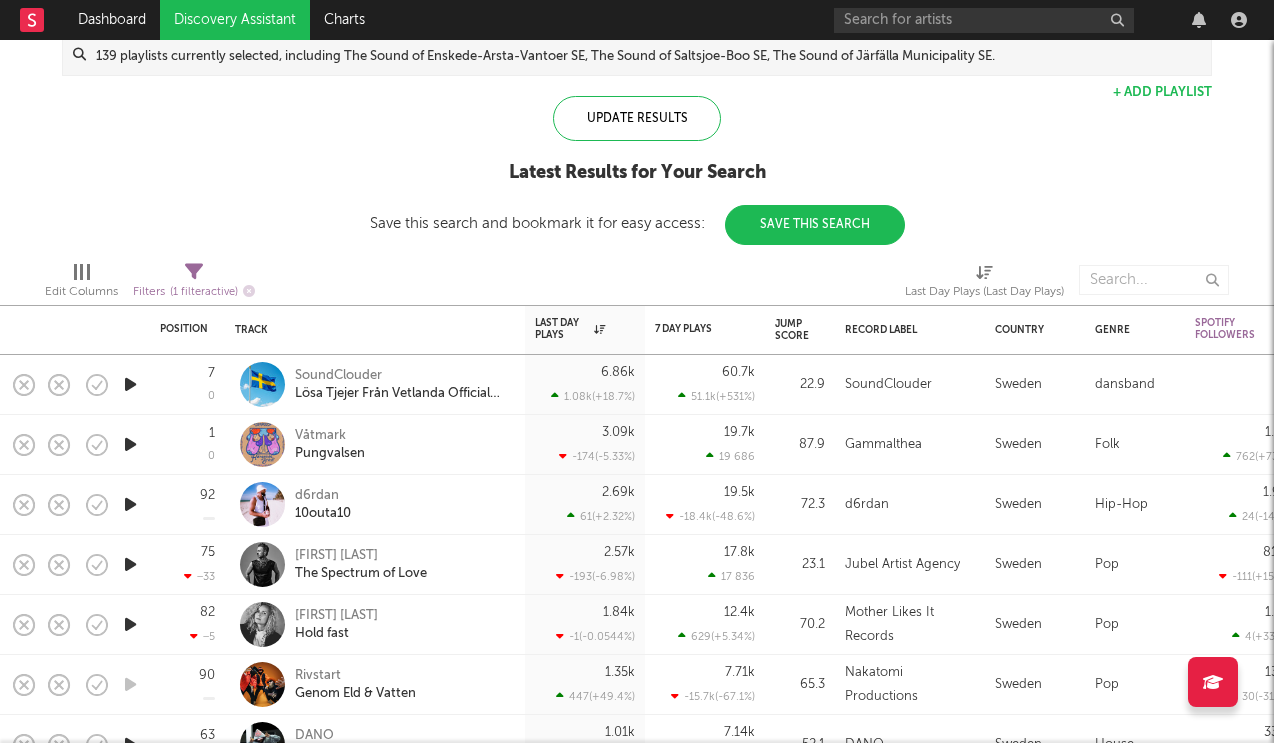 click at bounding box center [130, 444] 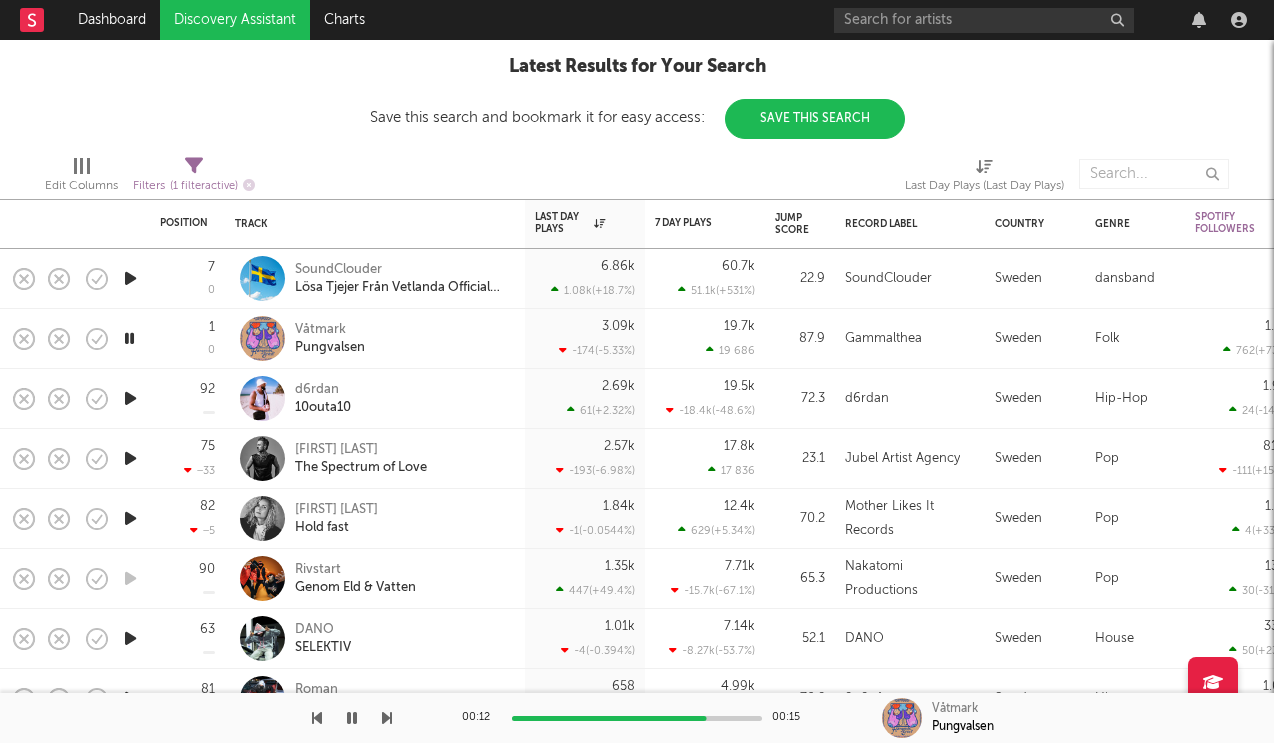 click at bounding box center [130, 398] 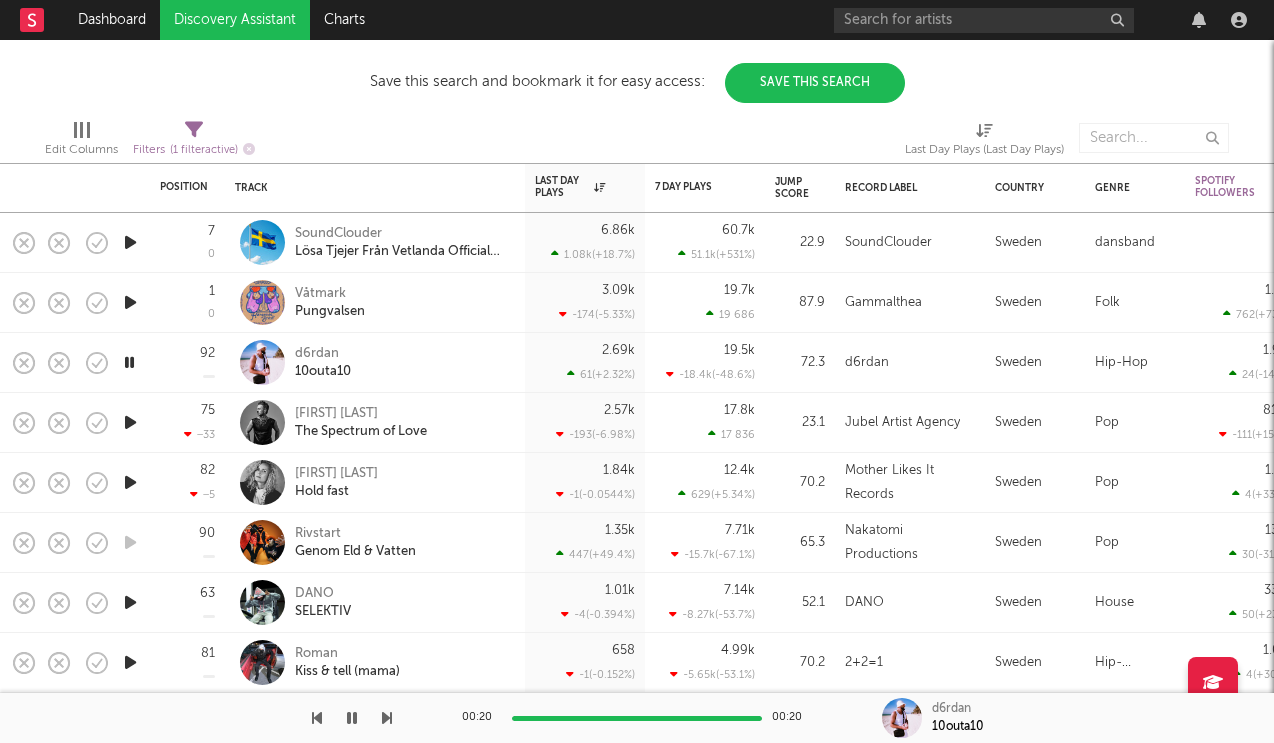 click at bounding box center [130, 482] 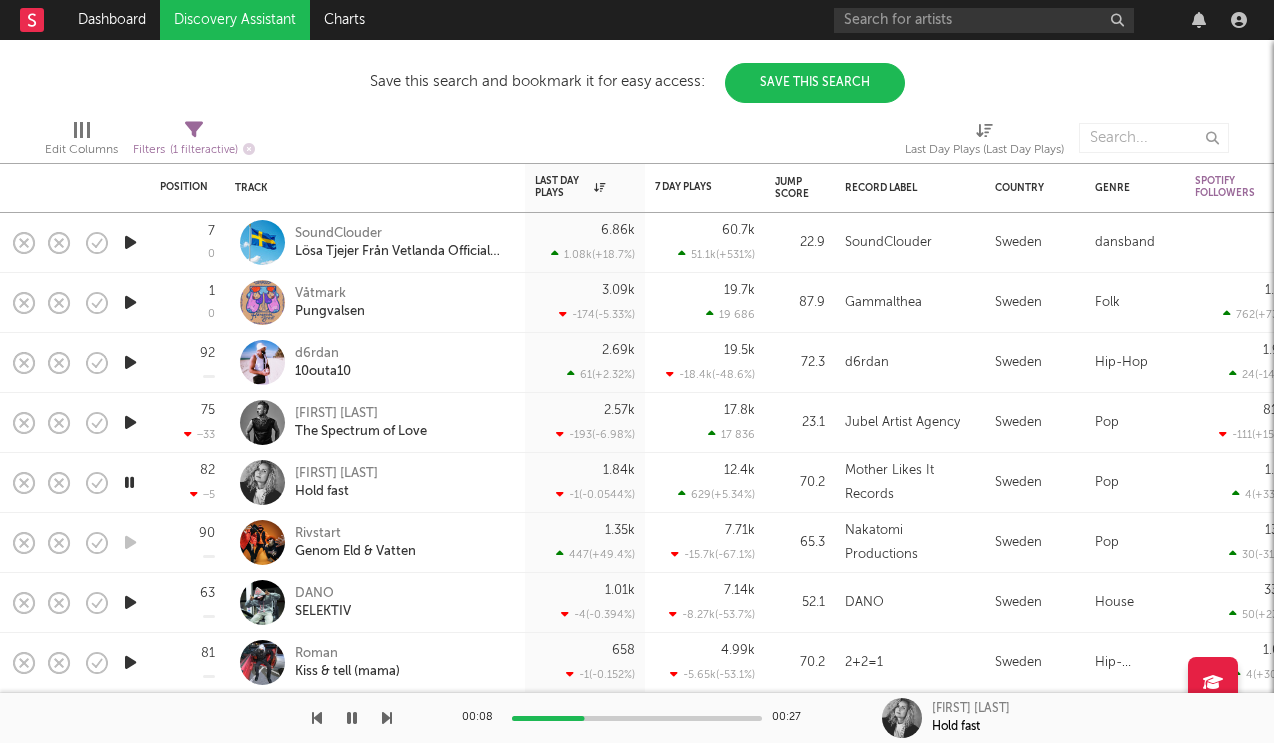 click at bounding box center (130, 602) 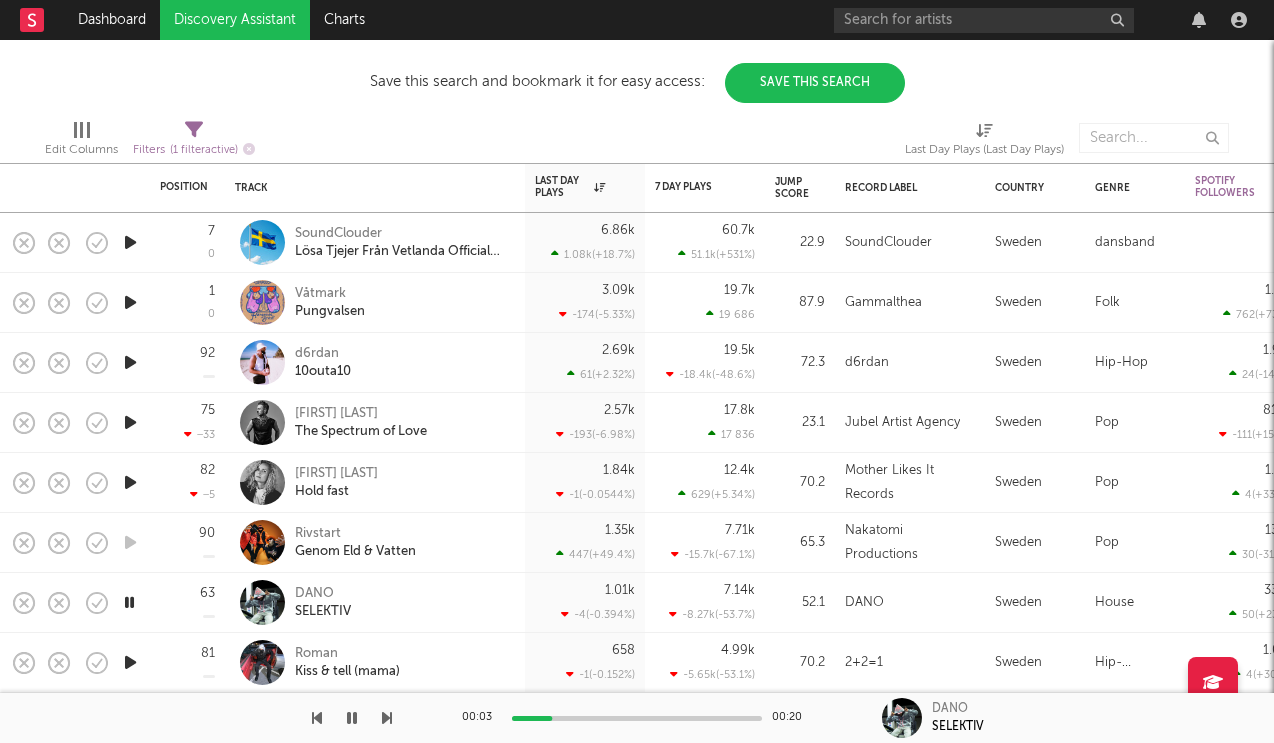 click at bounding box center (130, 662) 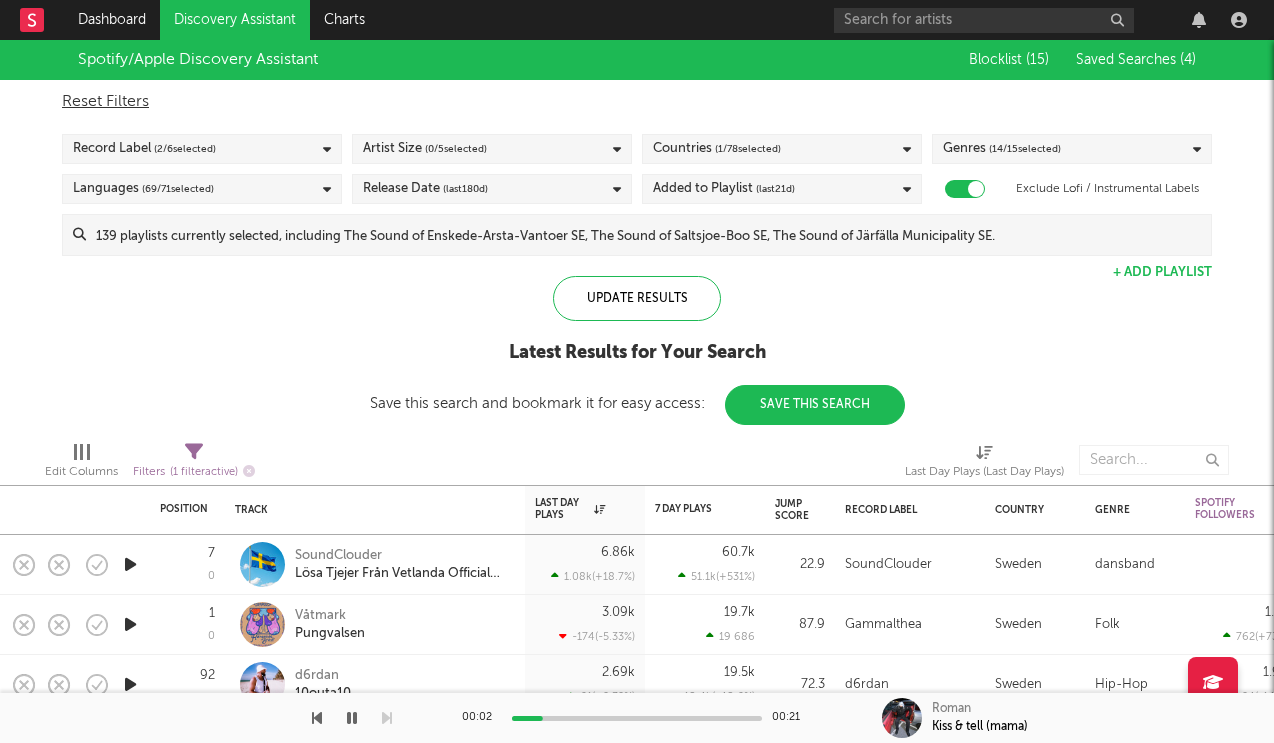 click on "Languages ( 69 / 71  selected)" at bounding box center (202, 189) 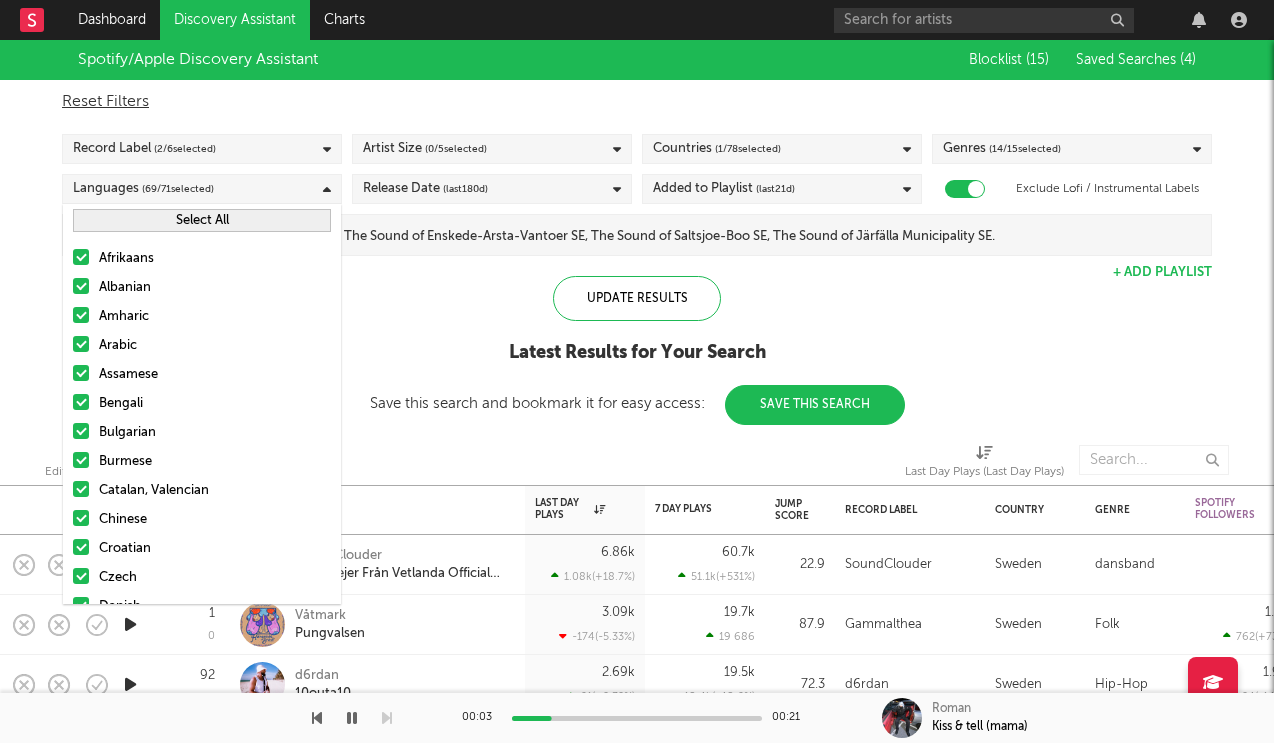 click on "Languages ( 69 / 71  selected)" at bounding box center [202, 189] 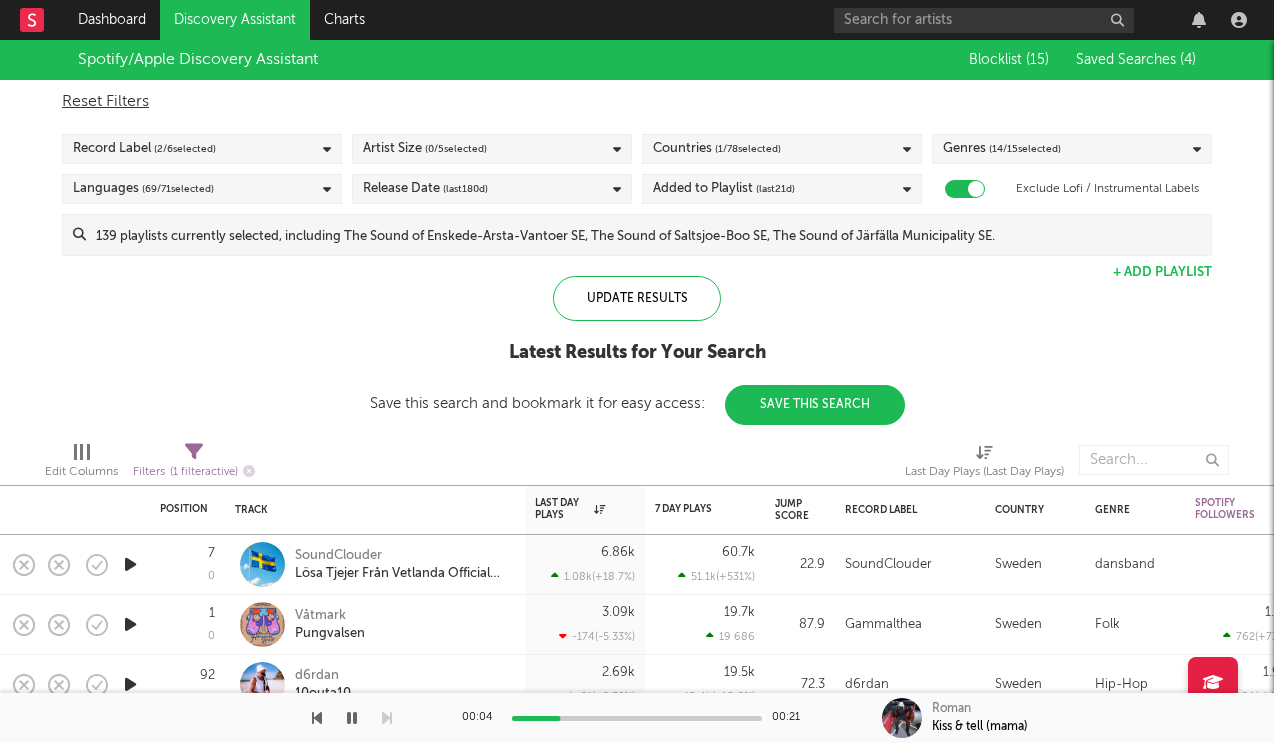 click on "Record Label ( 2 / 6  selected)" at bounding box center [202, 149] 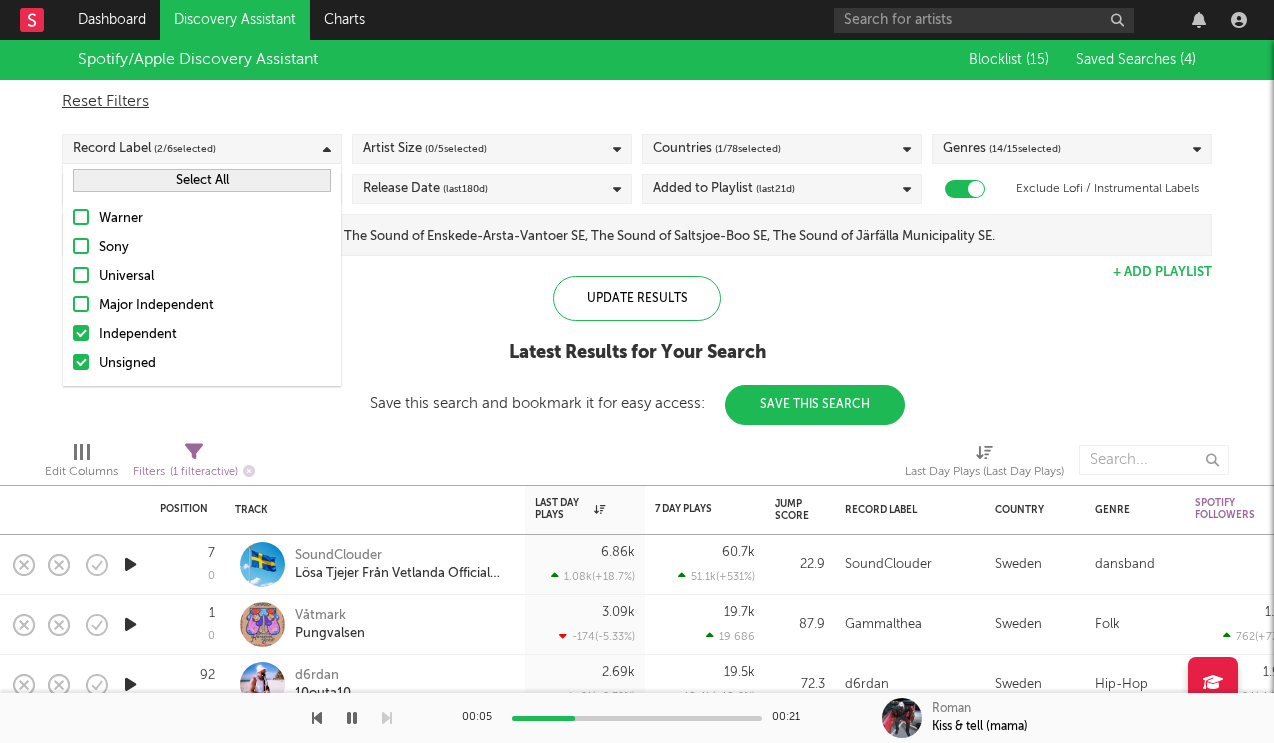 click at bounding box center [81, 304] 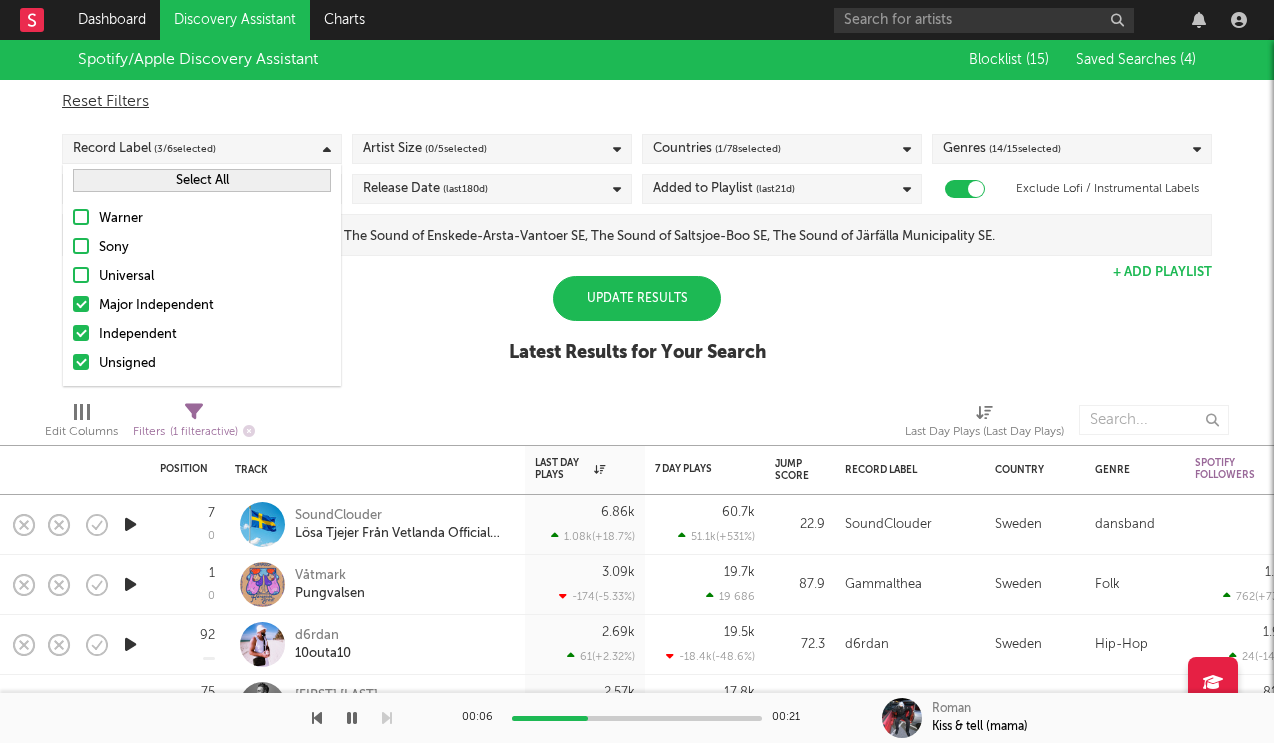 click on "Update Results" at bounding box center [637, 298] 